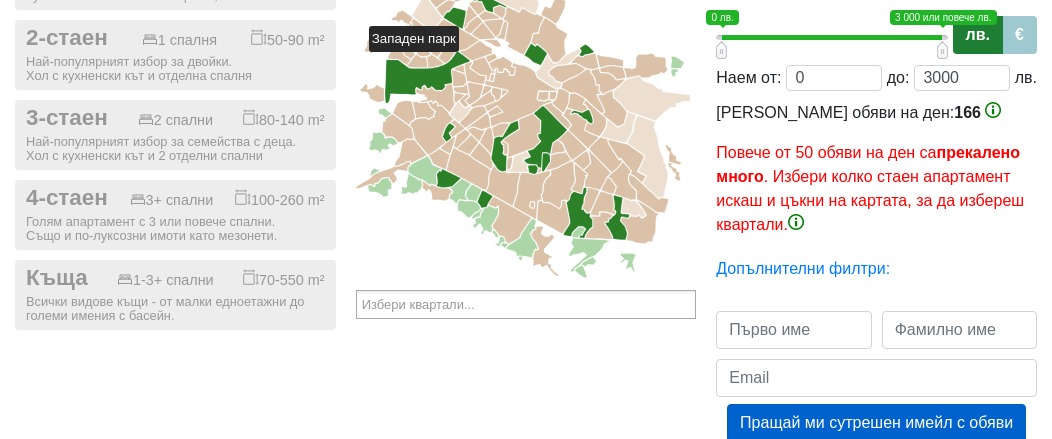 scroll, scrollTop: 179, scrollLeft: 0, axis: vertical 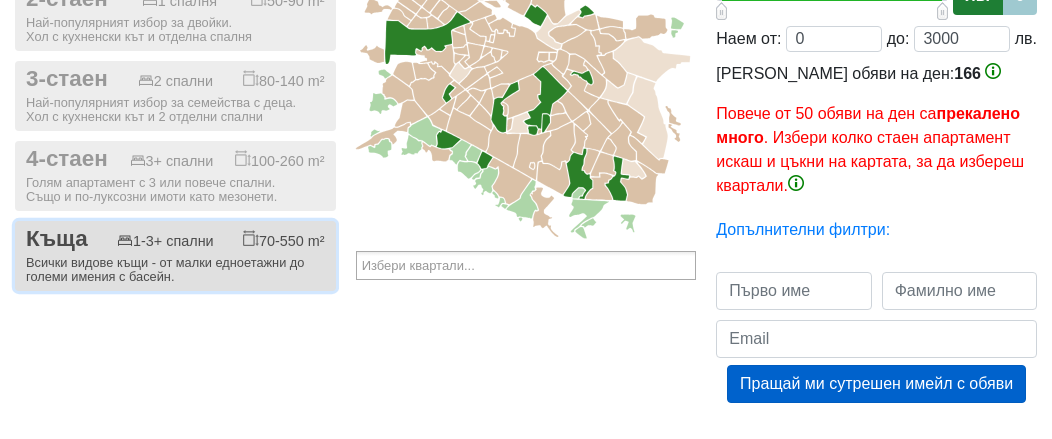 click on "Всички видове къщи - от малки едноетажни до големи имения с басейн." at bounding box center (175, 270) 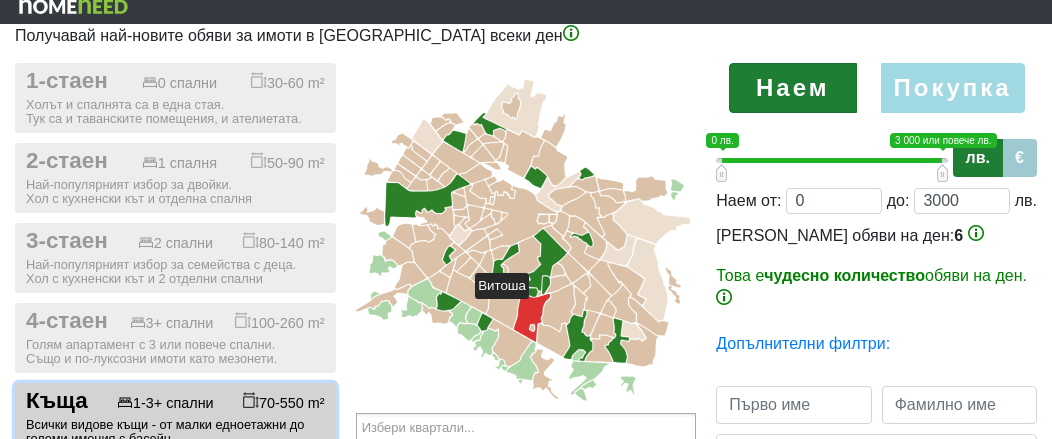 scroll, scrollTop: 0, scrollLeft: 0, axis: both 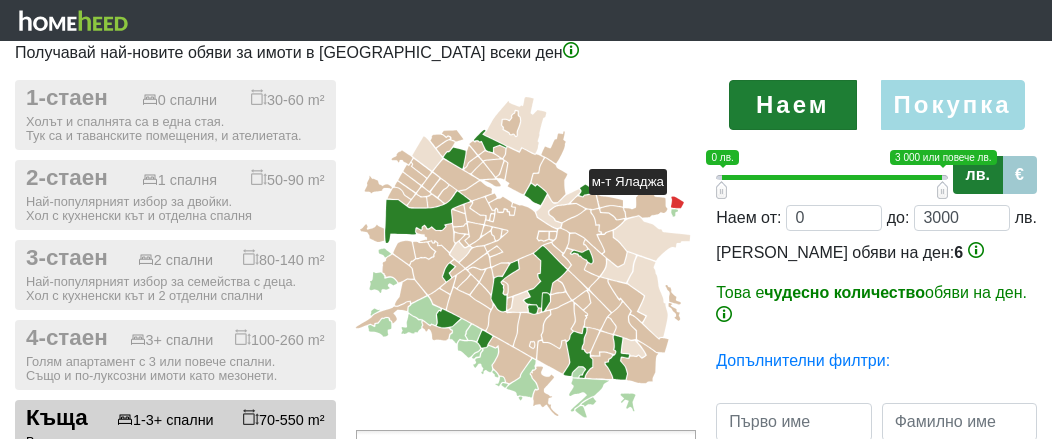 click 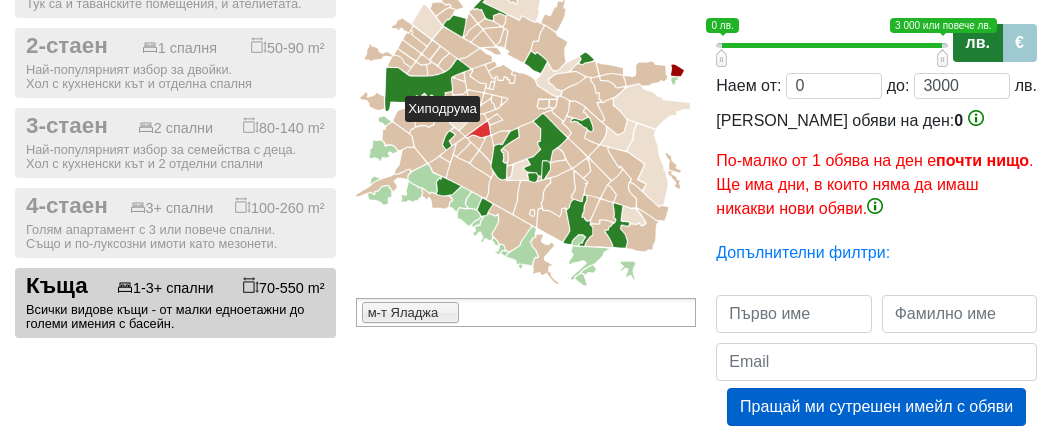scroll, scrollTop: 155, scrollLeft: 0, axis: vertical 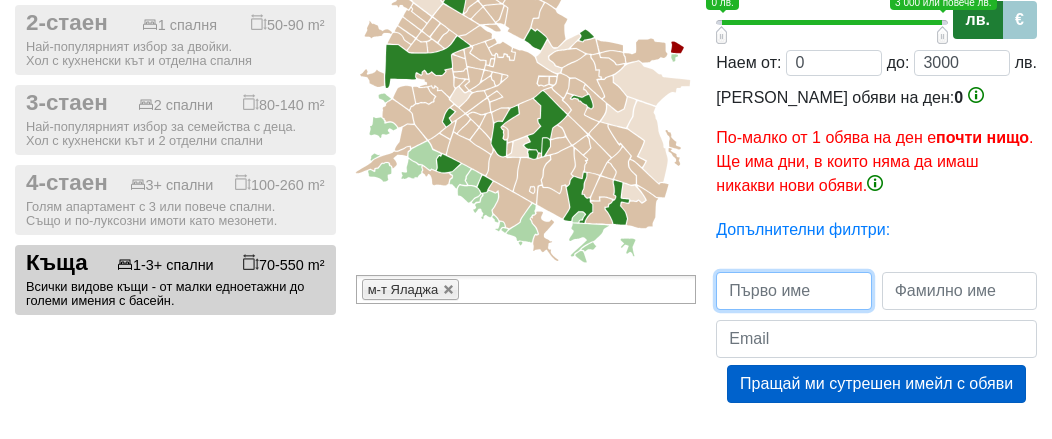 click at bounding box center (793, 291) 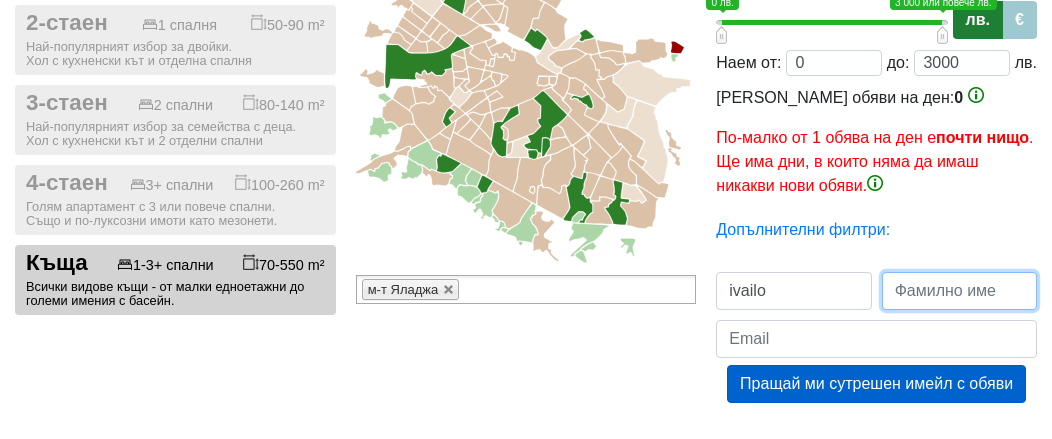 type on "dimitrov" 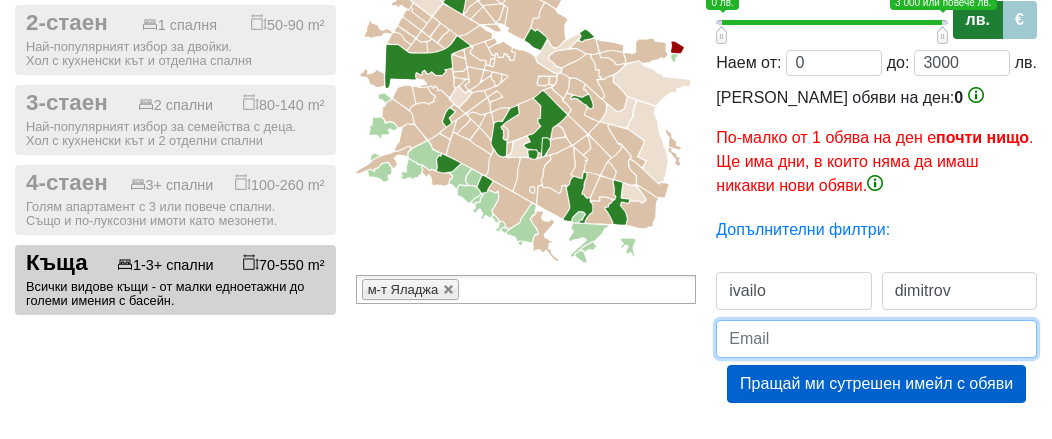 click at bounding box center (876, 339) 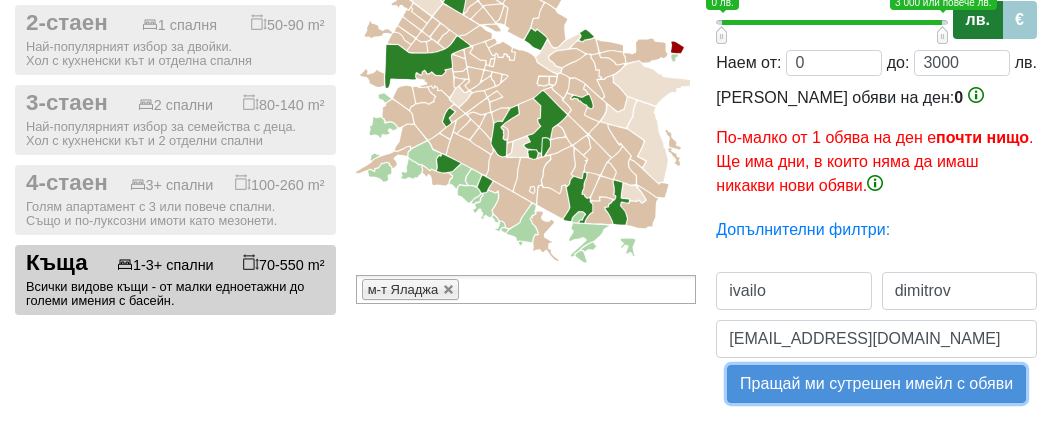 click on "Пращай ми сутрешен имейл с обяви" at bounding box center [876, 384] 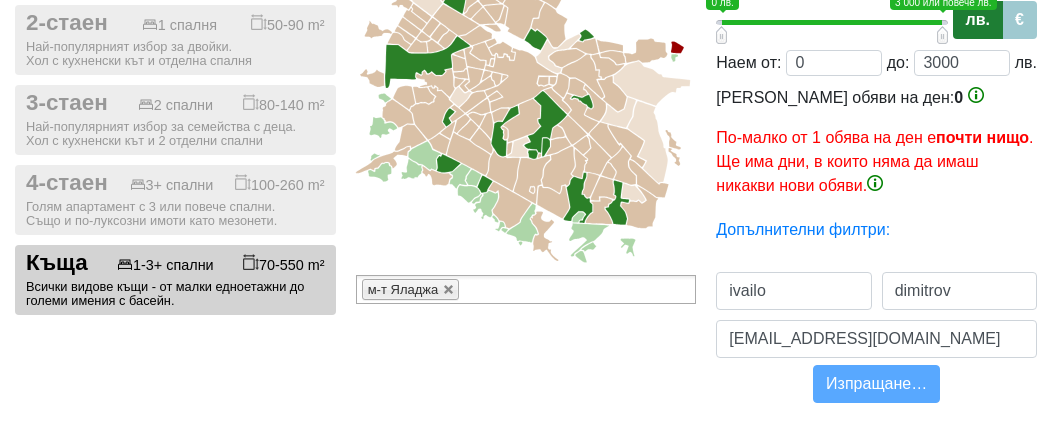 drag, startPoint x: 628, startPoint y: 26, endPoint x: 651, endPoint y: 257, distance: 232.1422 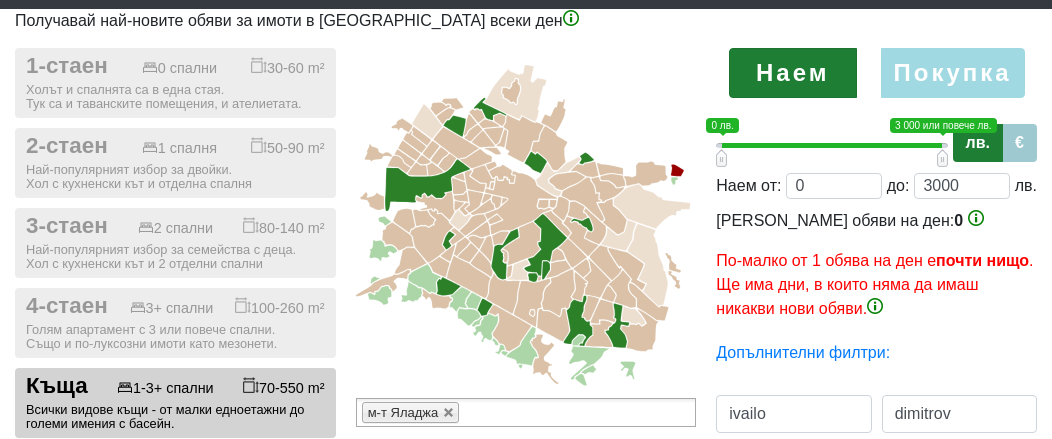 scroll, scrollTop: 0, scrollLeft: 0, axis: both 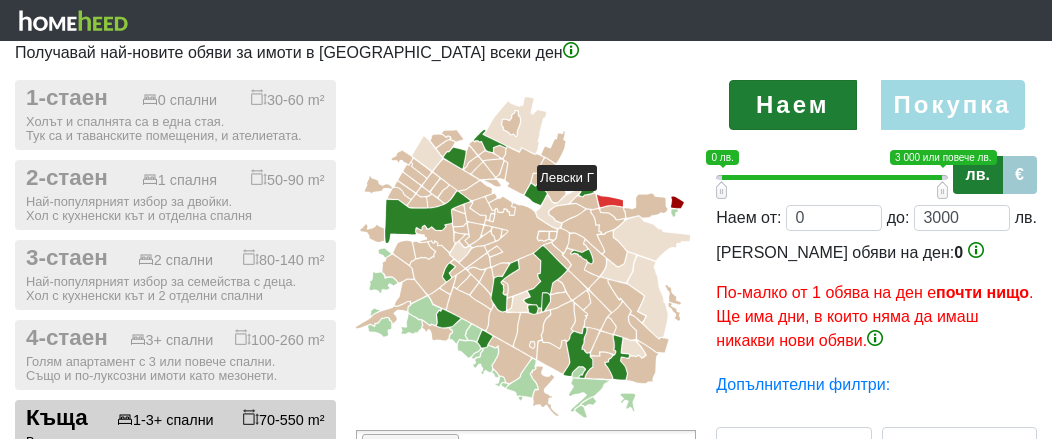 click 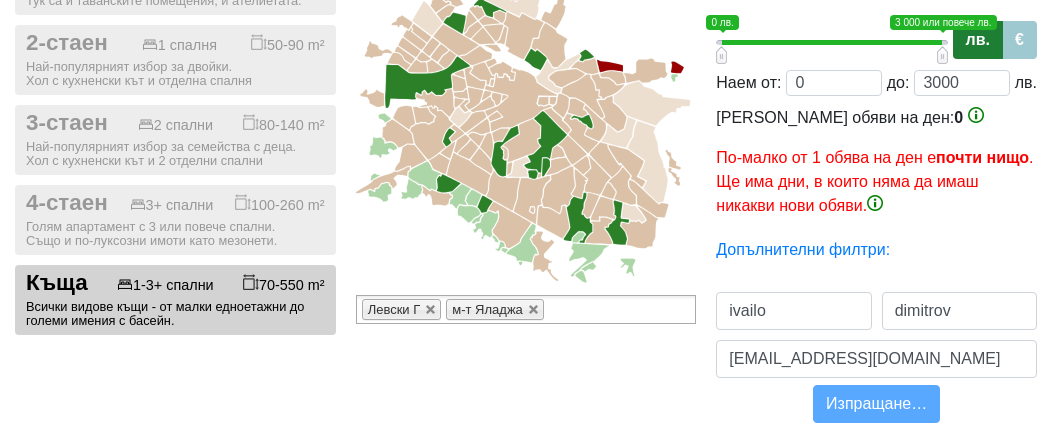 scroll, scrollTop: 155, scrollLeft: 0, axis: vertical 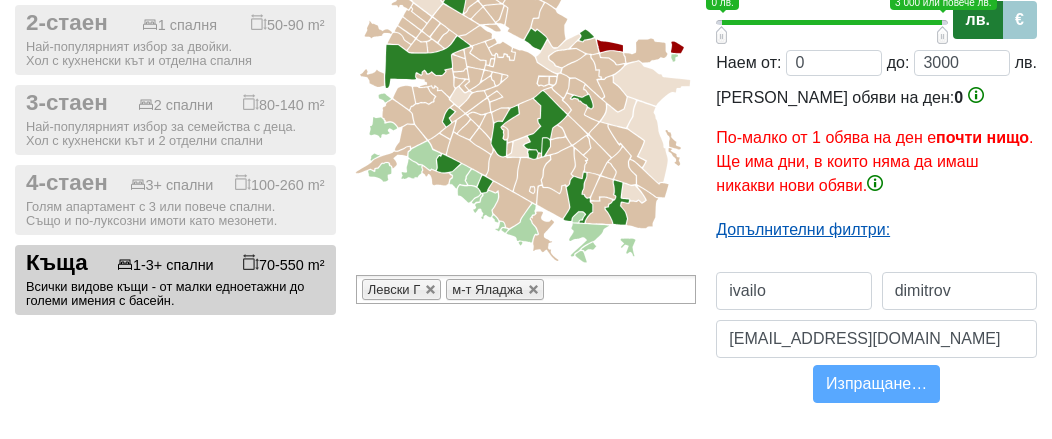 click on "Допълнителни филтри:" at bounding box center (803, 229) 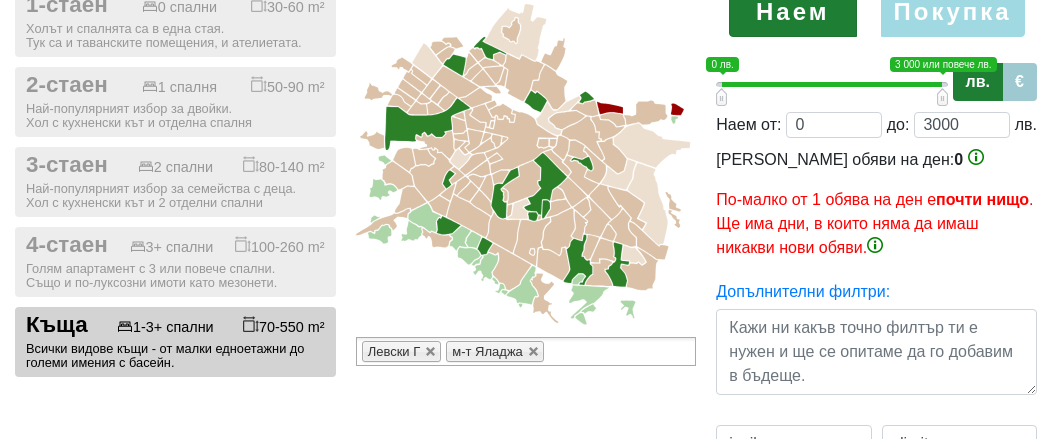 scroll, scrollTop: 46, scrollLeft: 0, axis: vertical 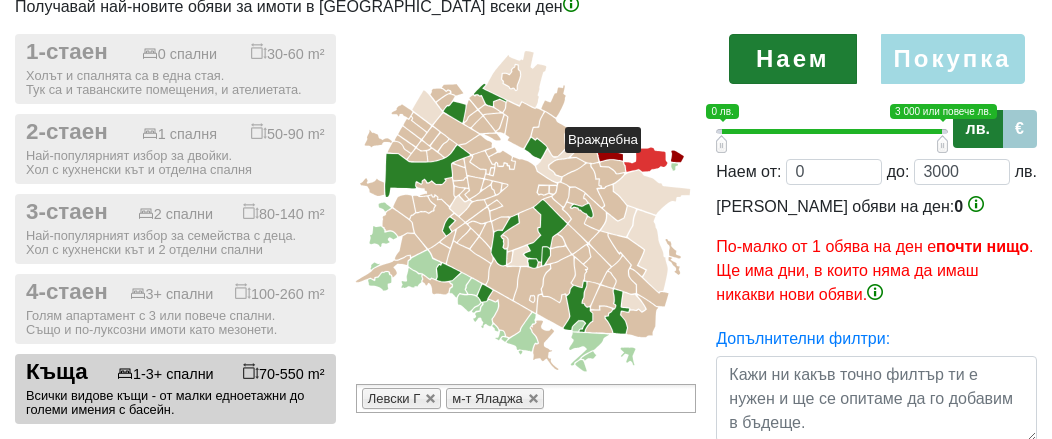 click 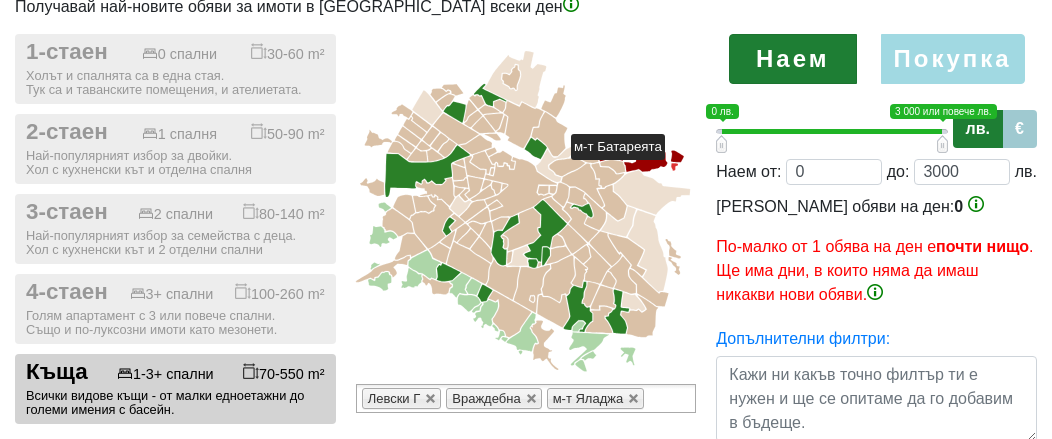 click 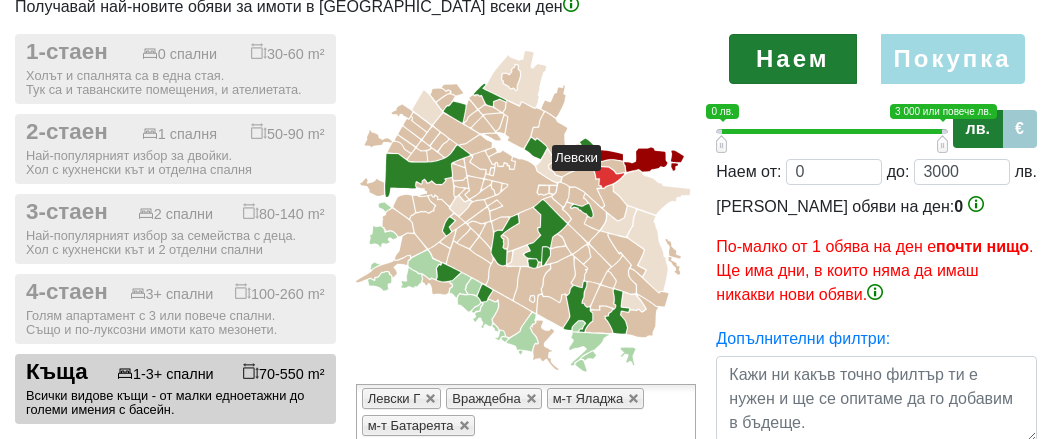 click 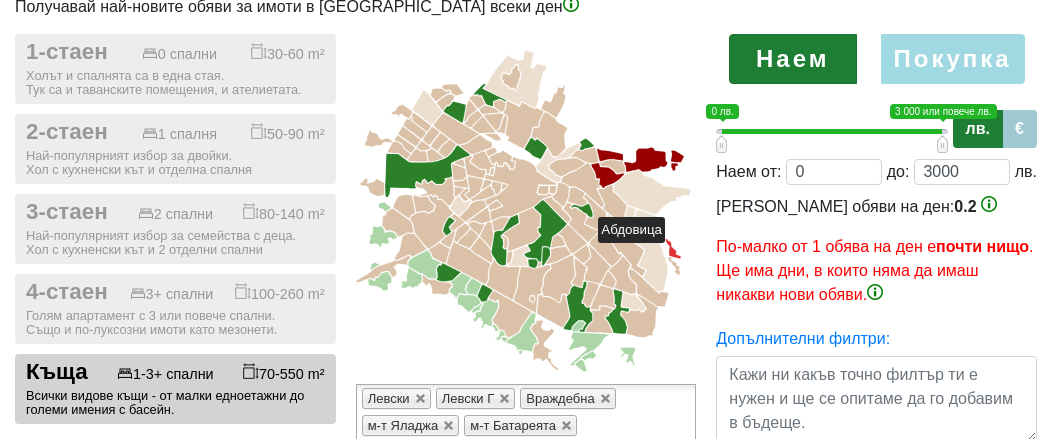 click 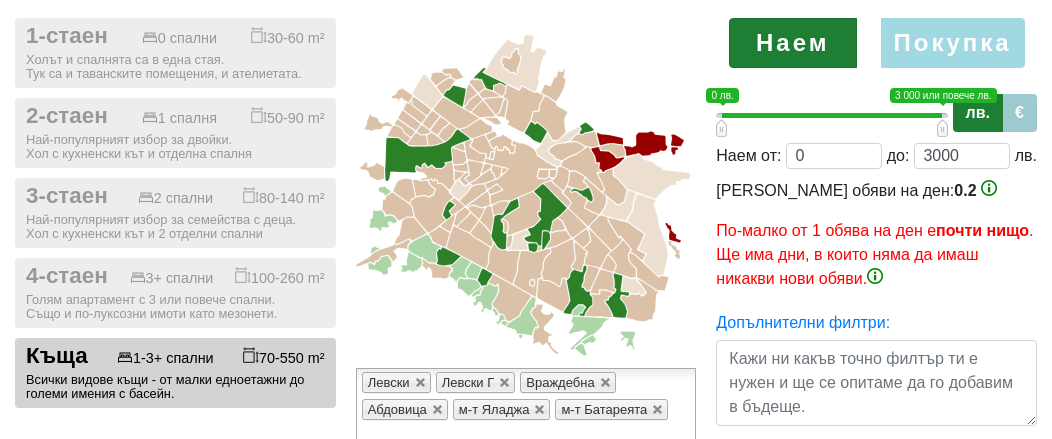 scroll, scrollTop: 46, scrollLeft: 0, axis: vertical 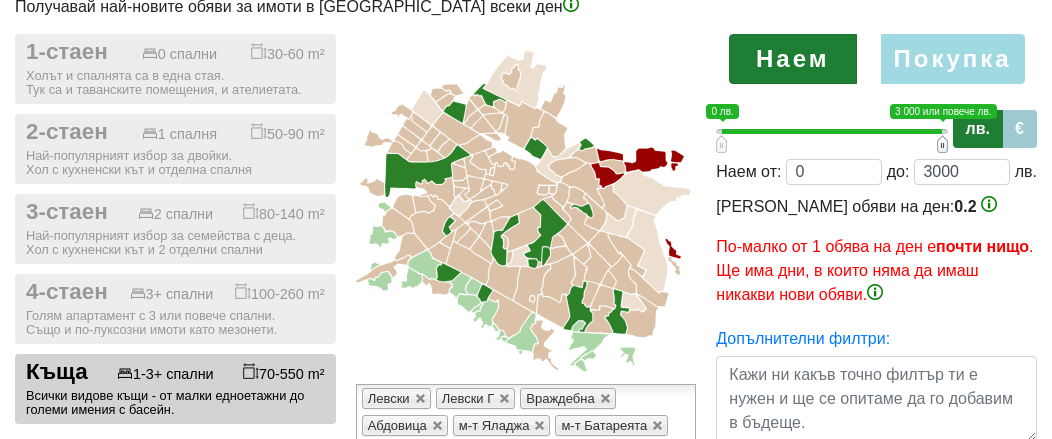 type on "0;2900" 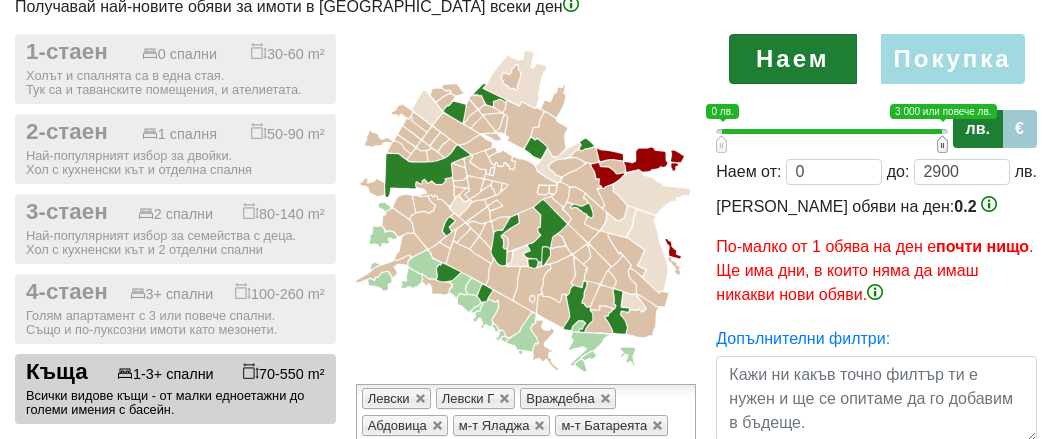 type on "0;2700" 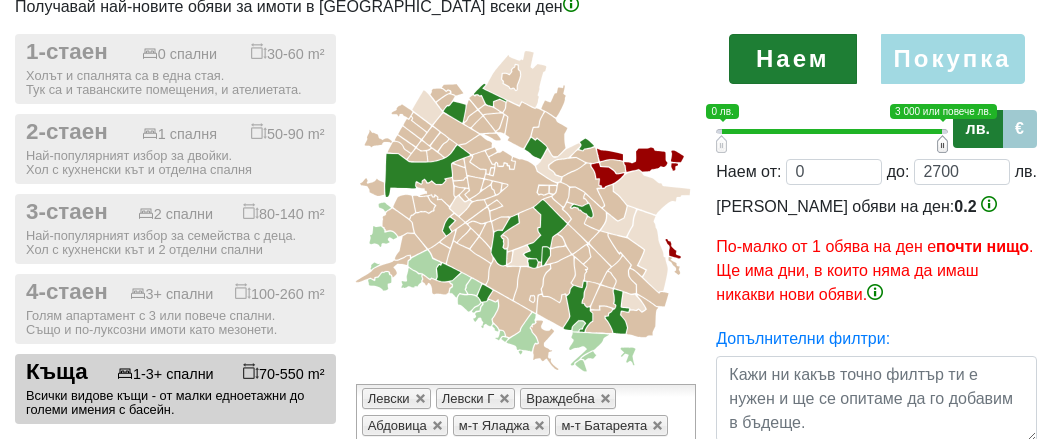 type on "0;2600" 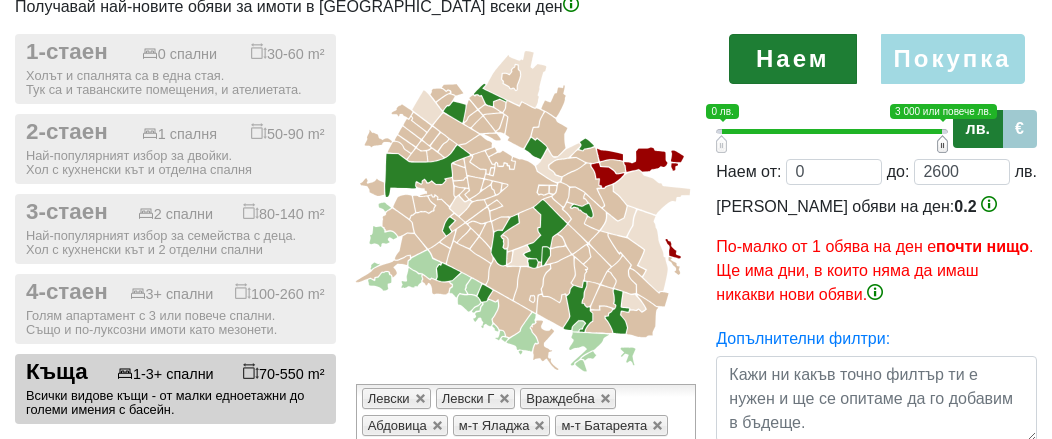 type on "0;2500" 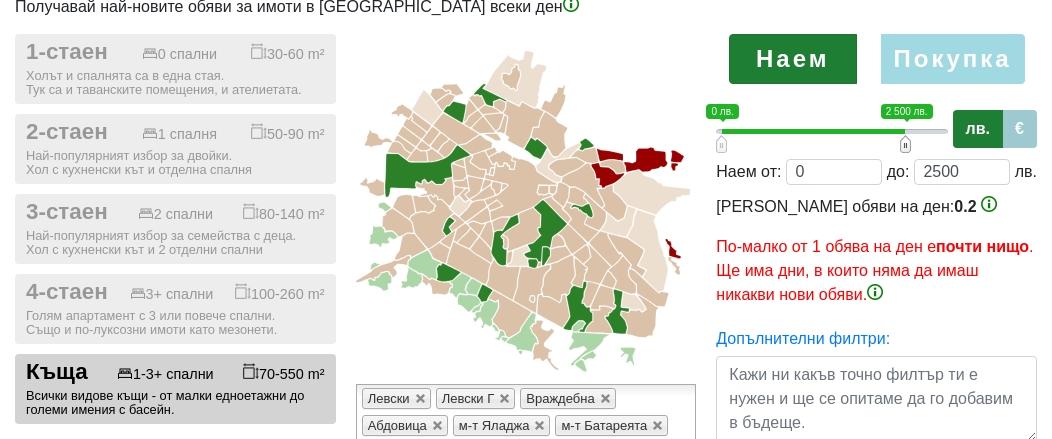 type on "0;2400" 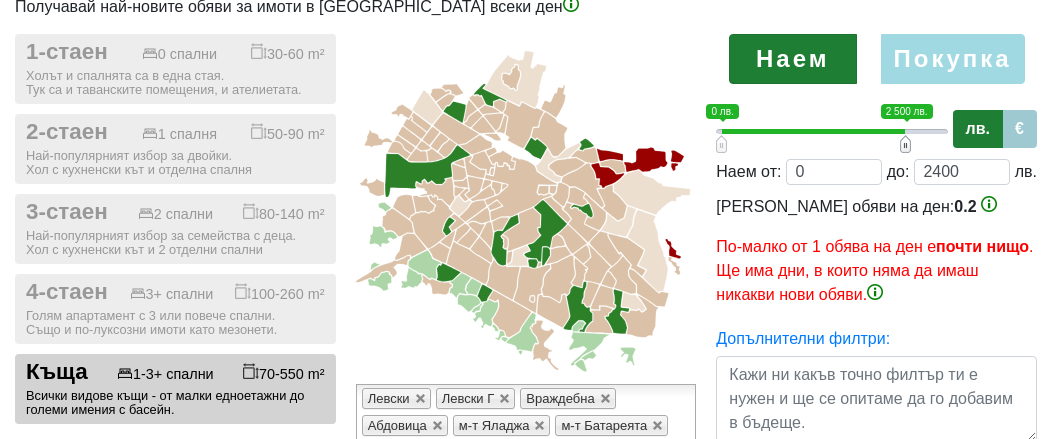type on "0;2300" 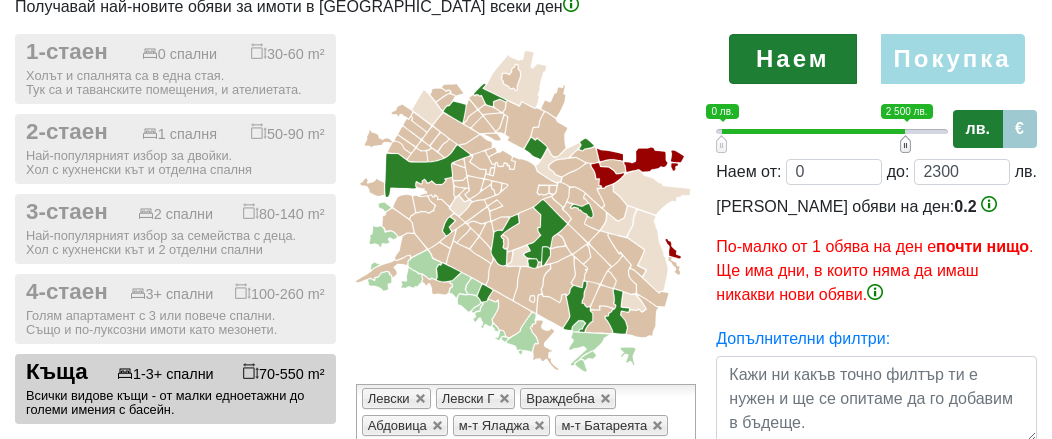type on "0;2200" 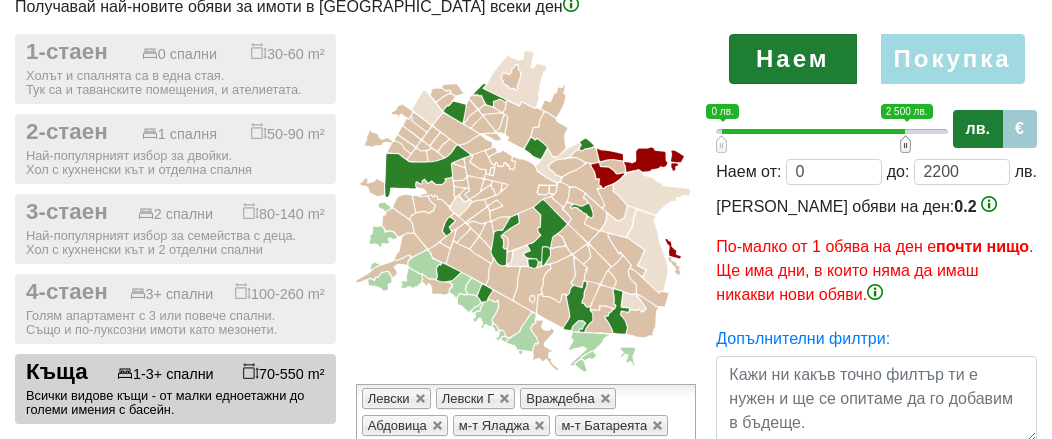 type on "0;2100" 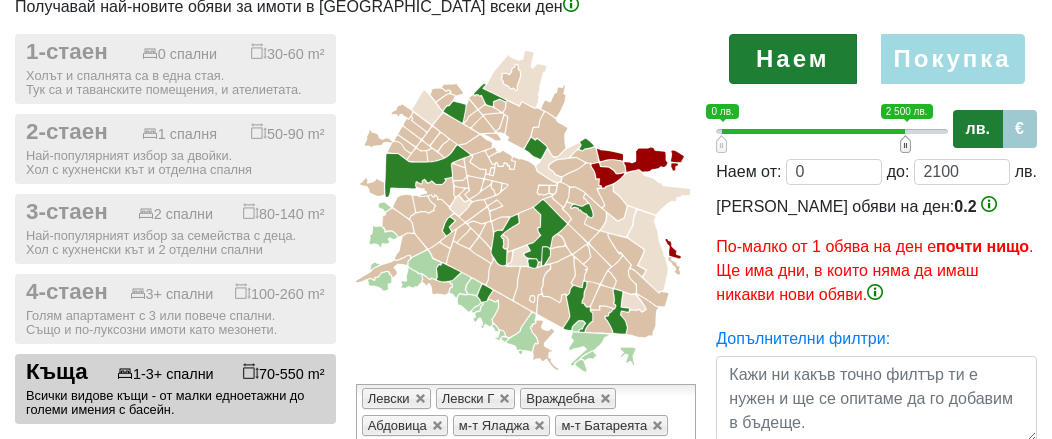 type on "0;2000" 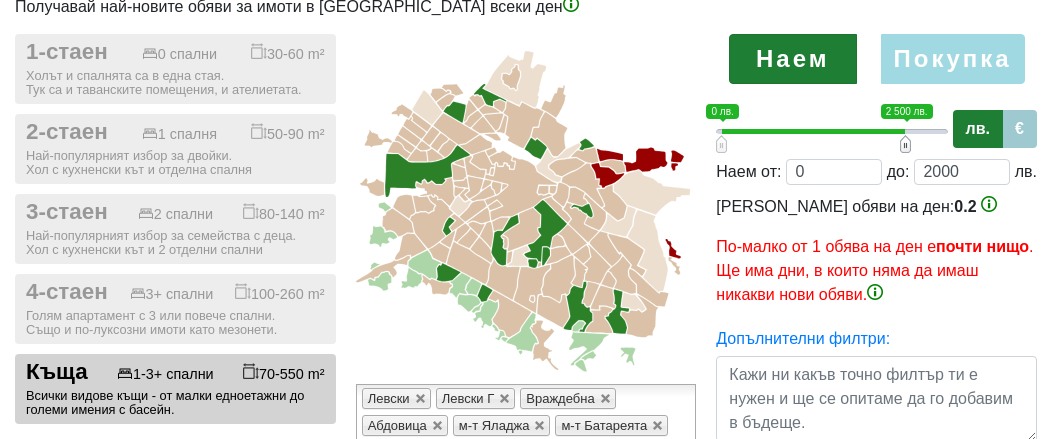 type on "0;1900" 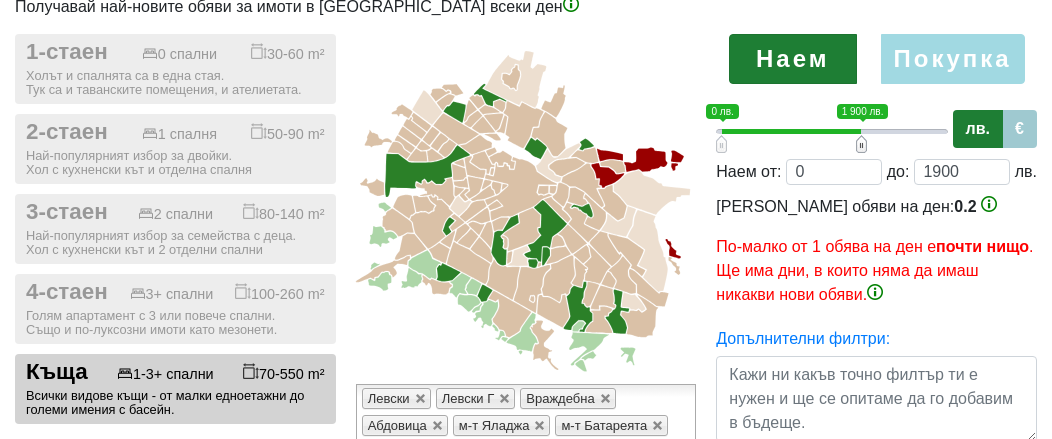 type on "0;1800" 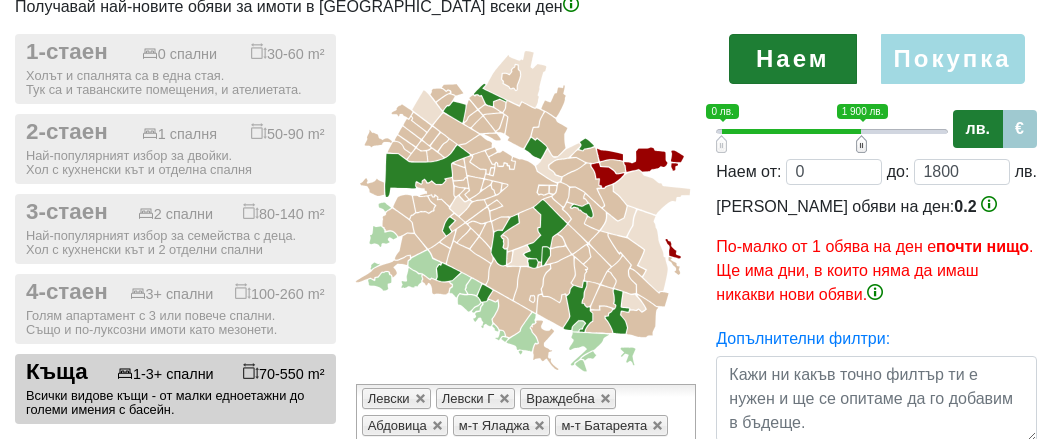type on "0;1700" 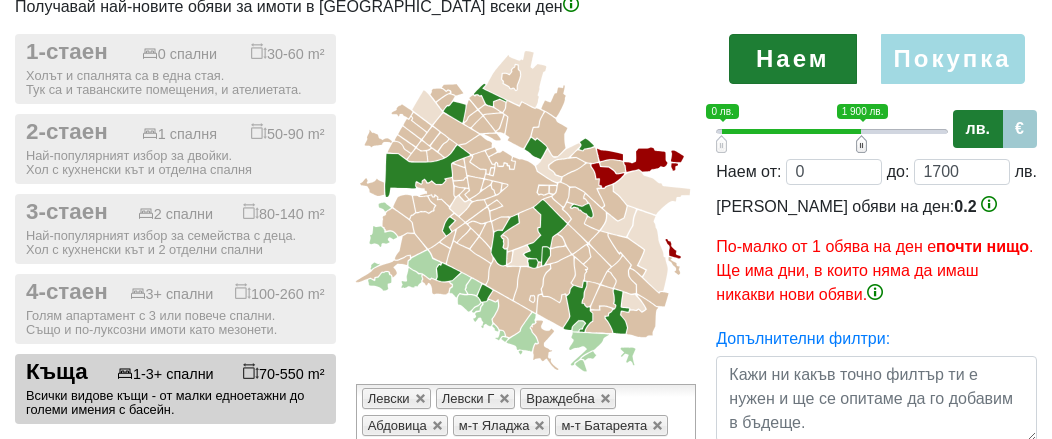 type on "0;1600" 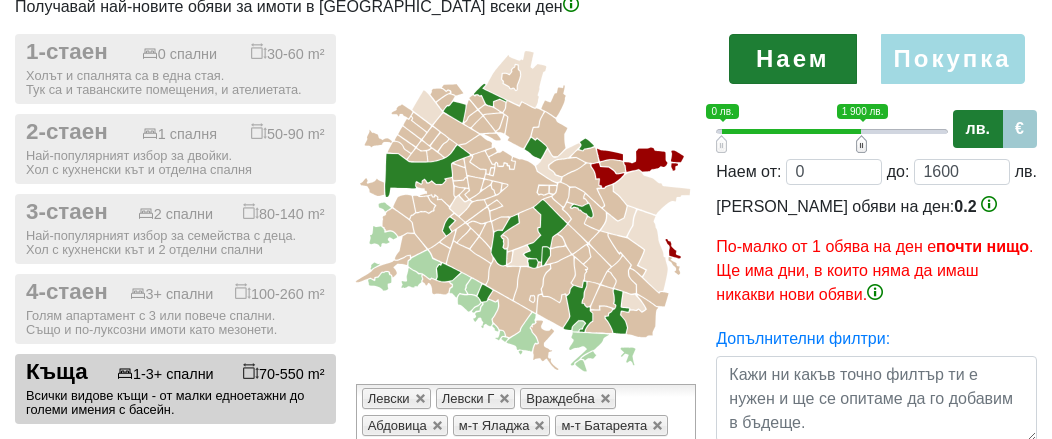 type on "0;1500" 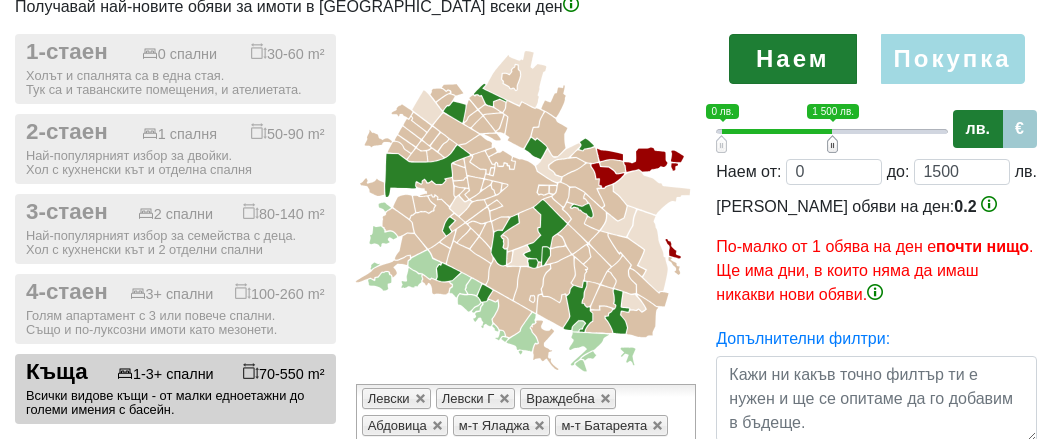 type on "0;1400" 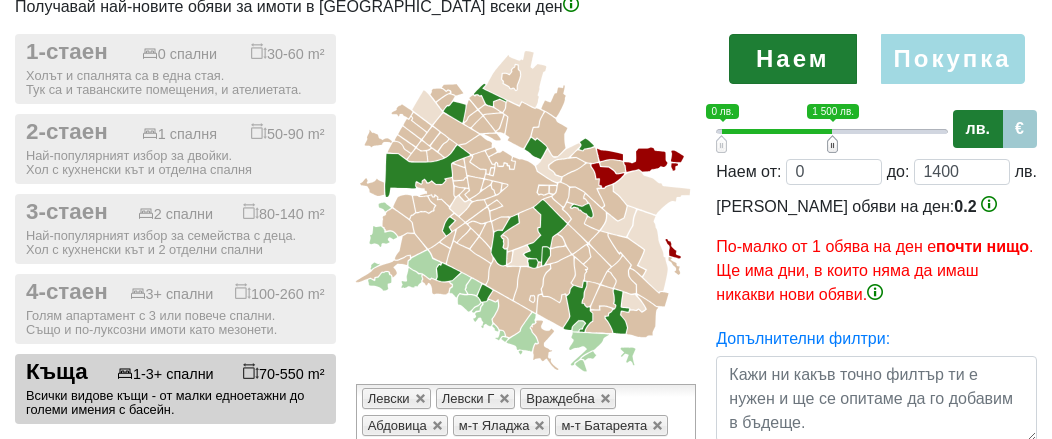 type on "0;1300" 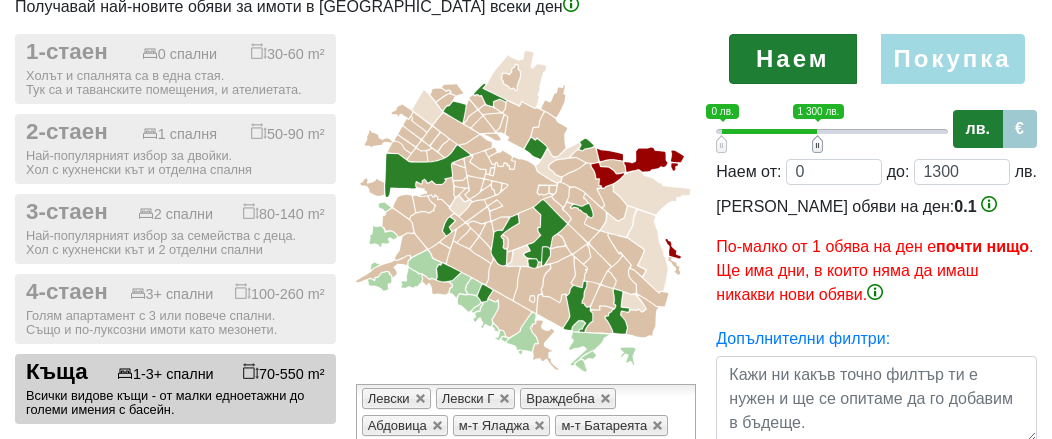 type on "0;1400" 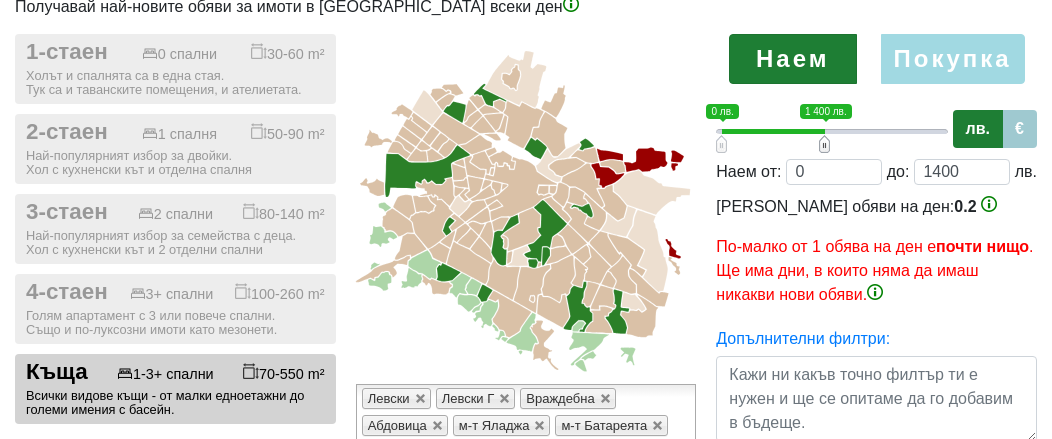 type on "0;1500" 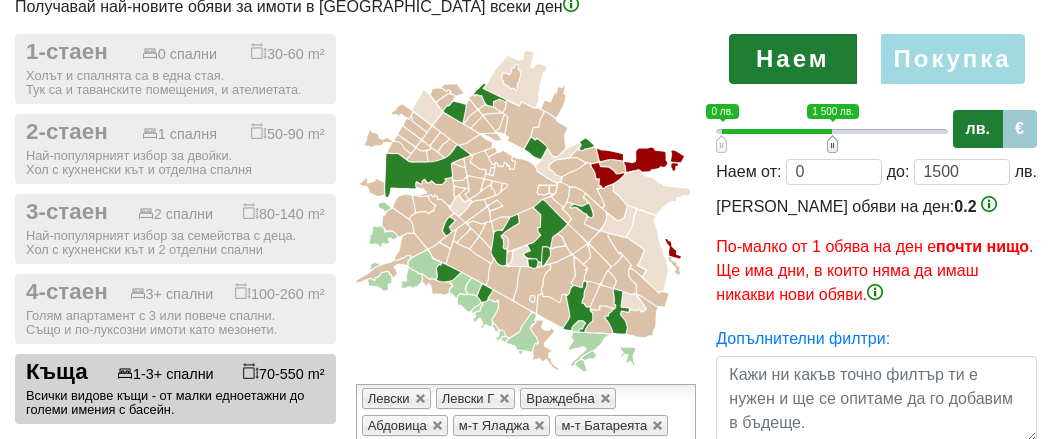 type on "0;1600" 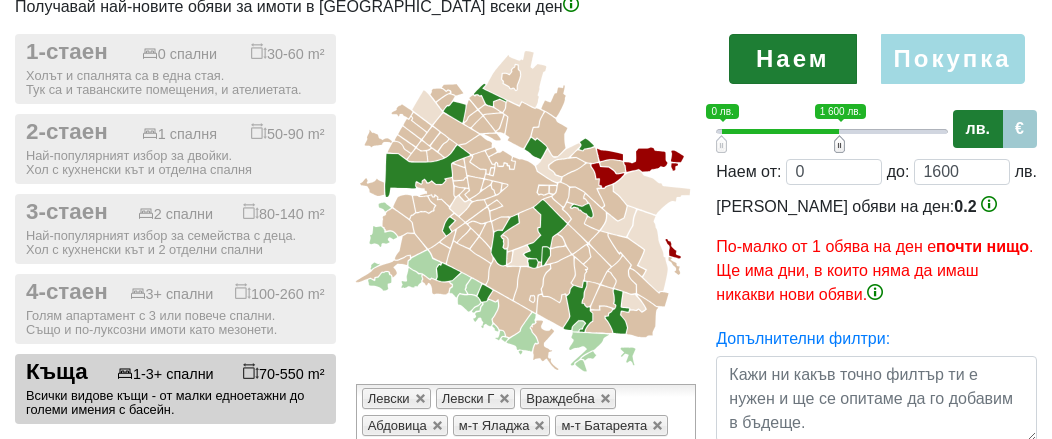 type on "0;1500" 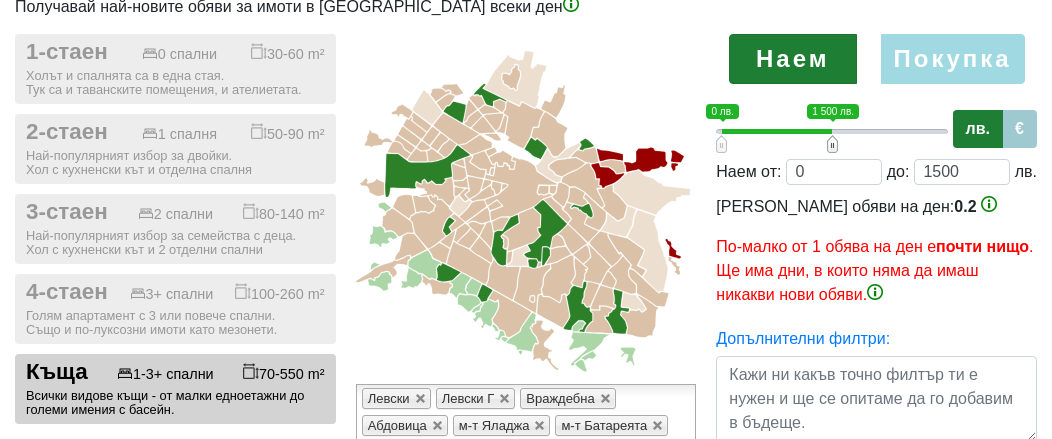 type on "0;1400" 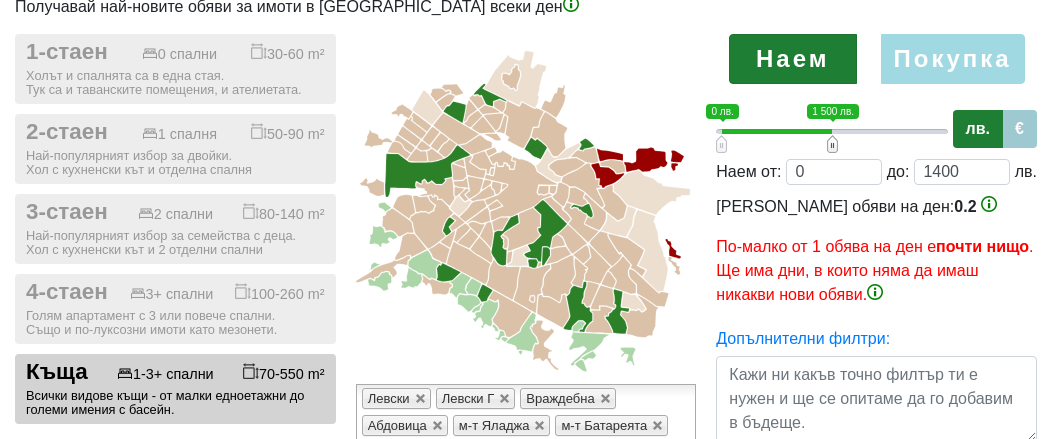 type on "0;1300" 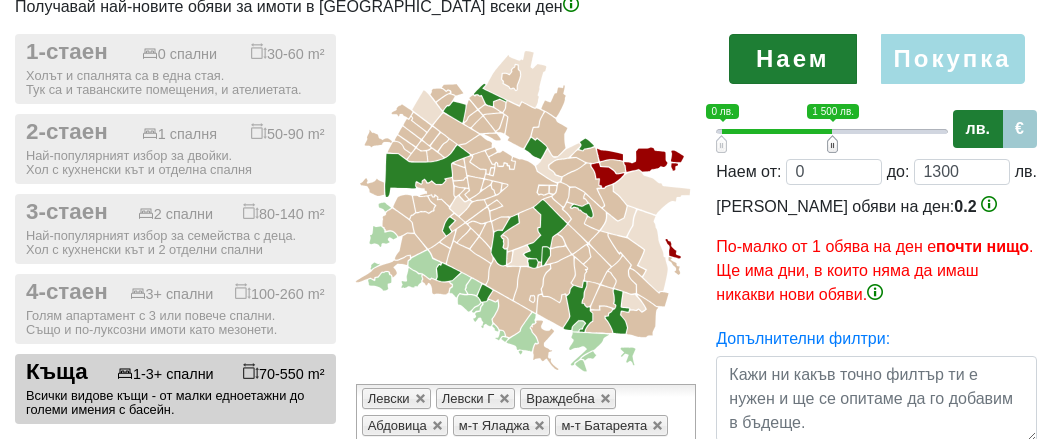 type on "0;1200" 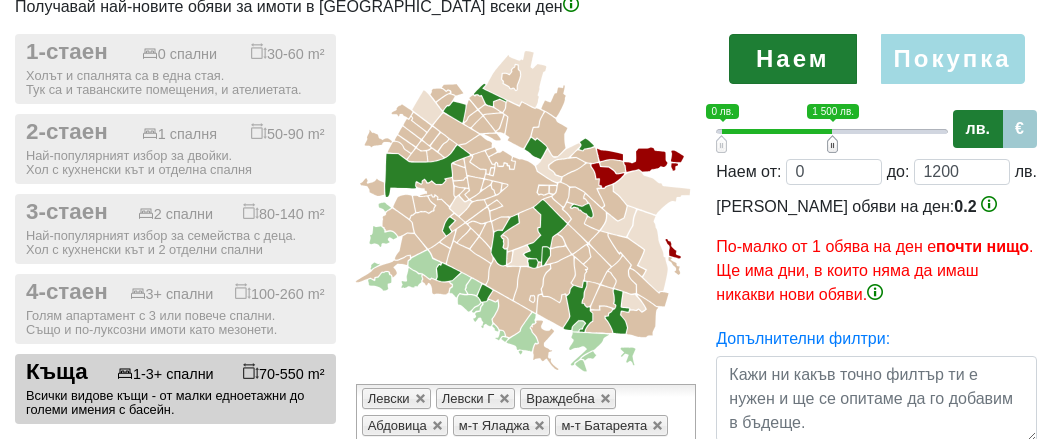 type on "0;1100" 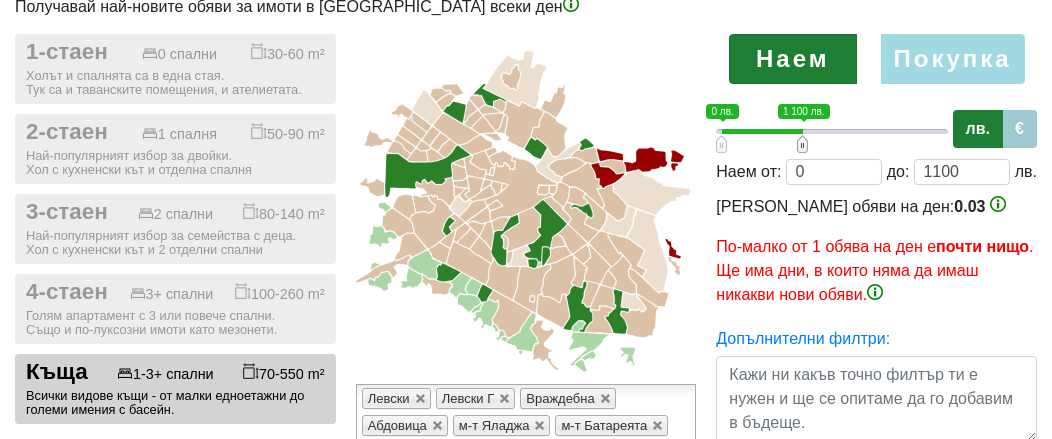 type on "0;1000" 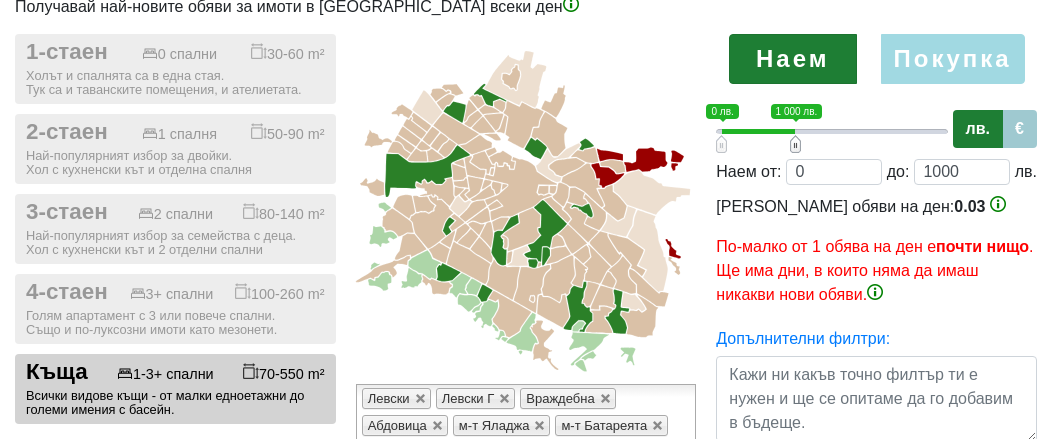 type on "0;900" 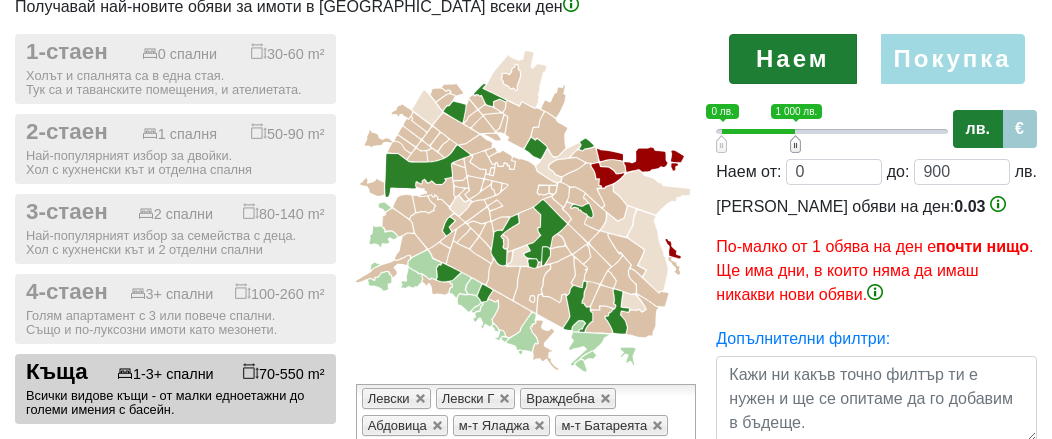 type on "0;800" 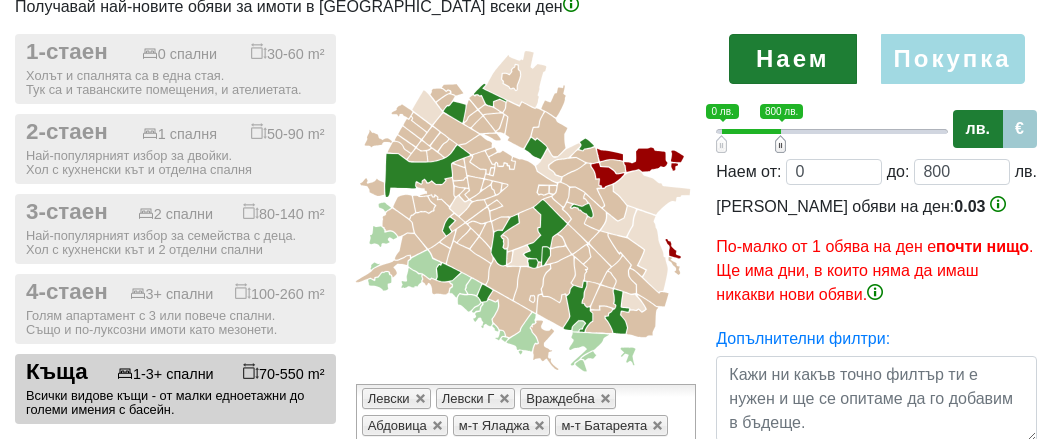 type on "0;700" 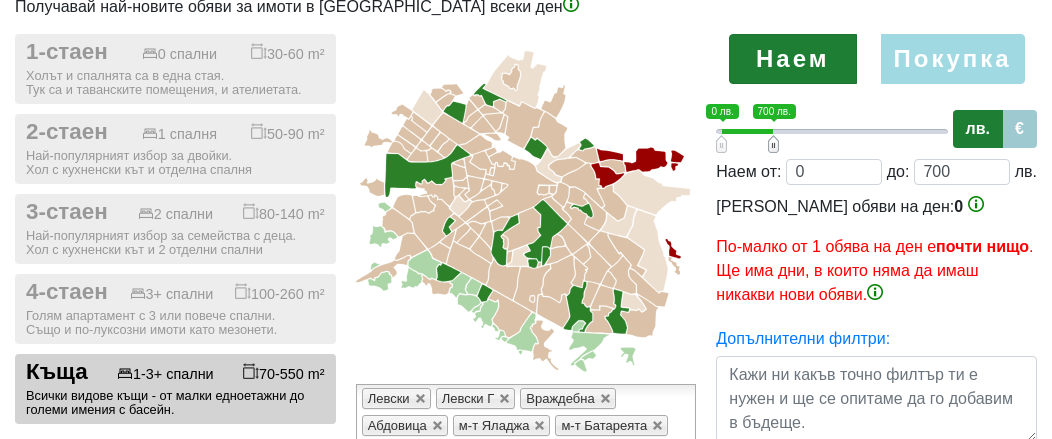 type on "0;600" 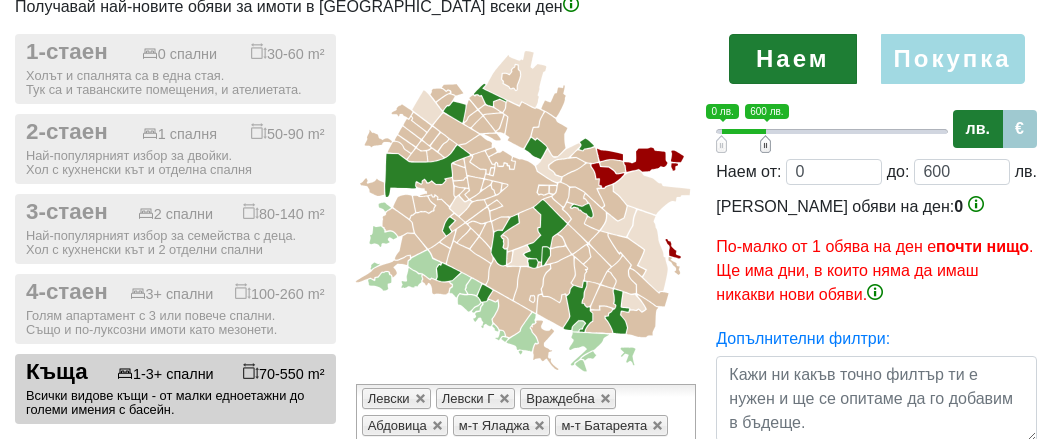 type on "0;500" 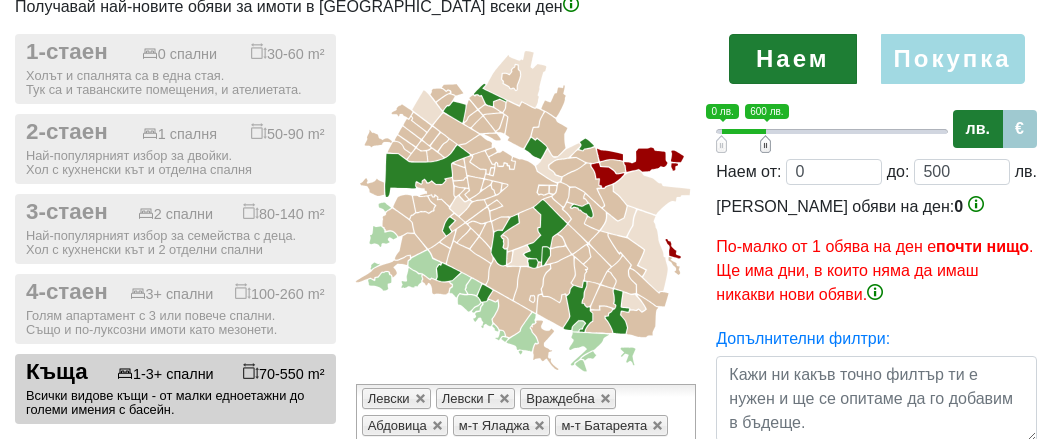 type on "0;400" 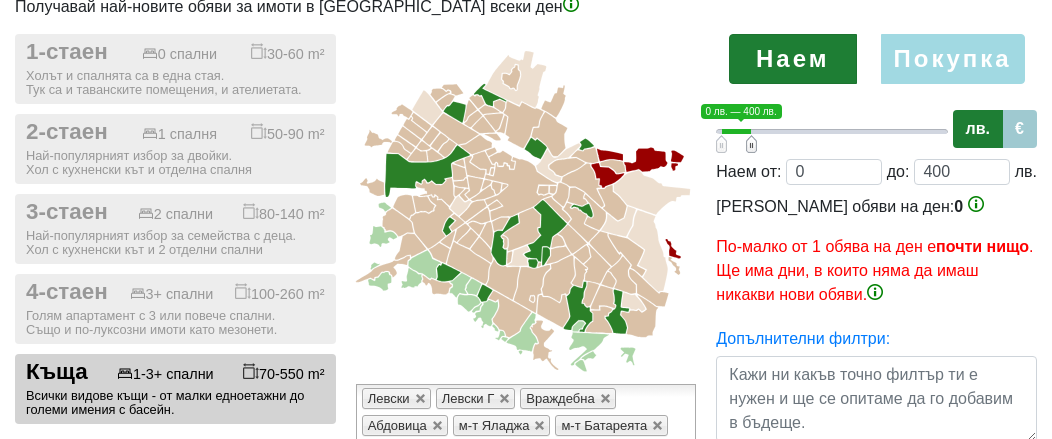 type on "0;300" 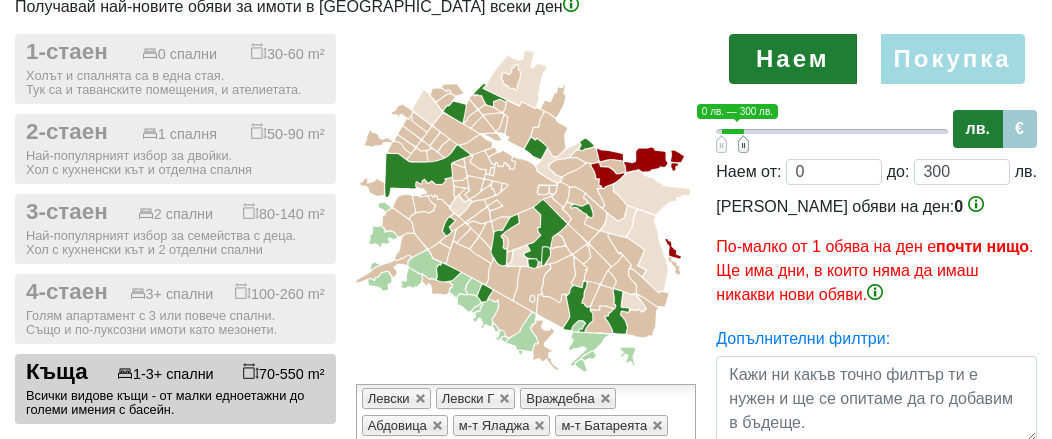 type on "0;200" 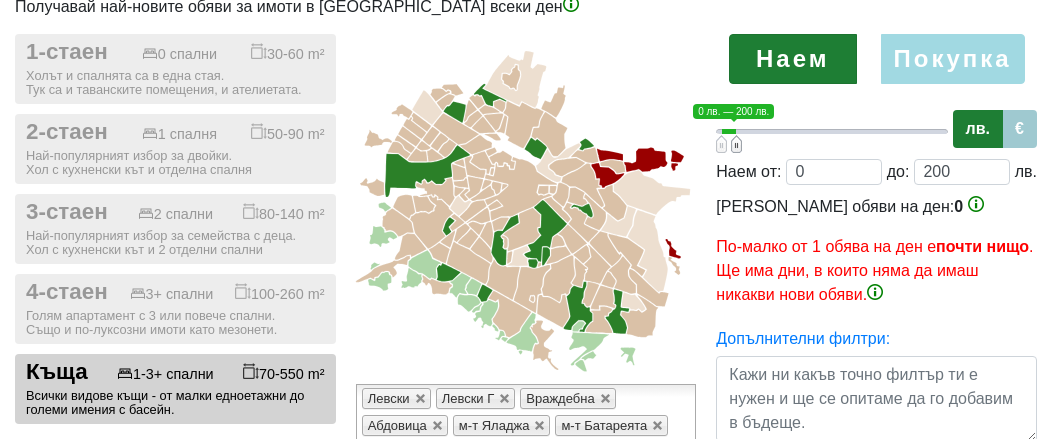 type on "0;300" 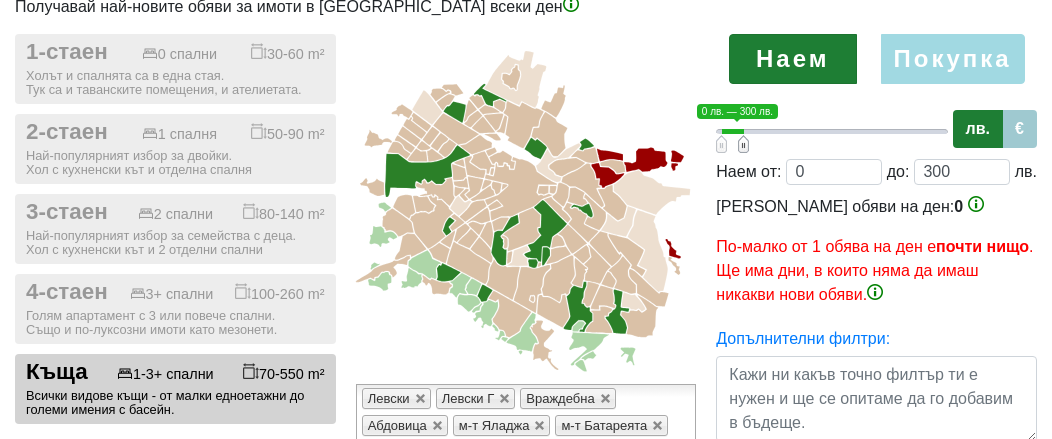 type on "0;400" 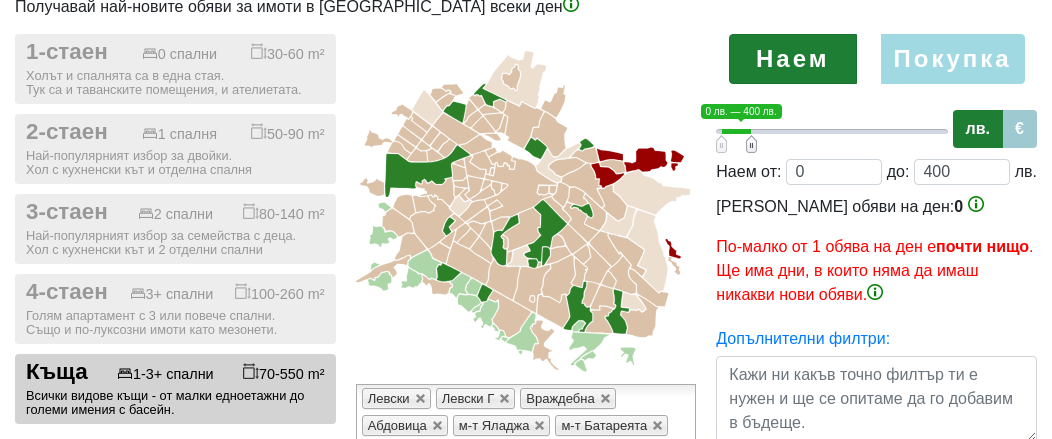 drag, startPoint x: 944, startPoint y: 146, endPoint x: 750, endPoint y: 128, distance: 194.83327 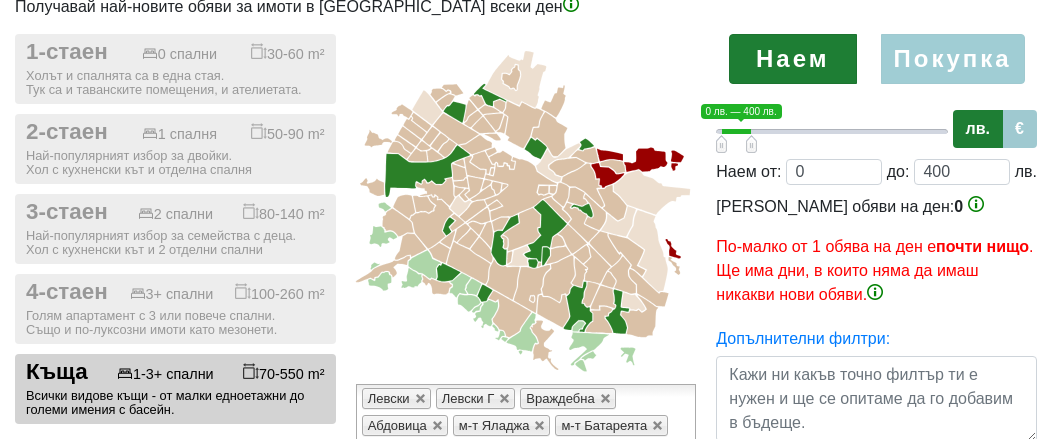 click on "Покупка" at bounding box center [953, 59] 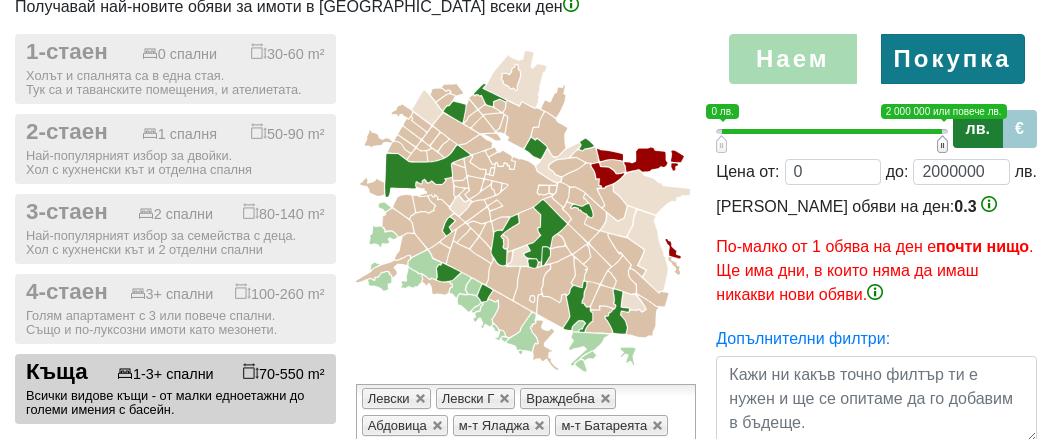 type on "0;1960000" 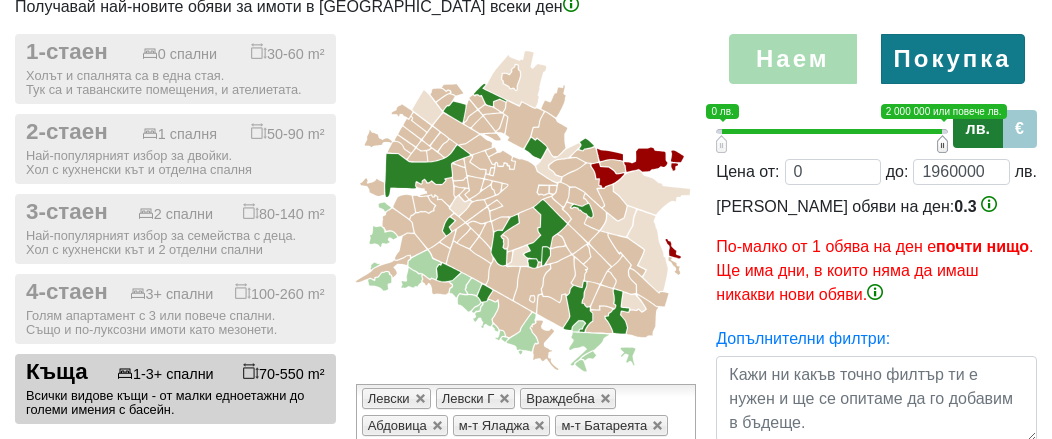 type on "0;1920000" 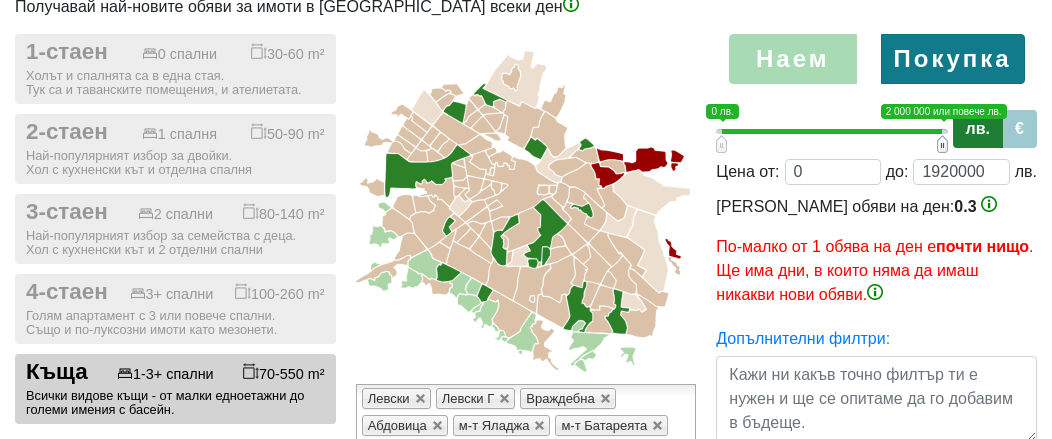 type on "0;1880000" 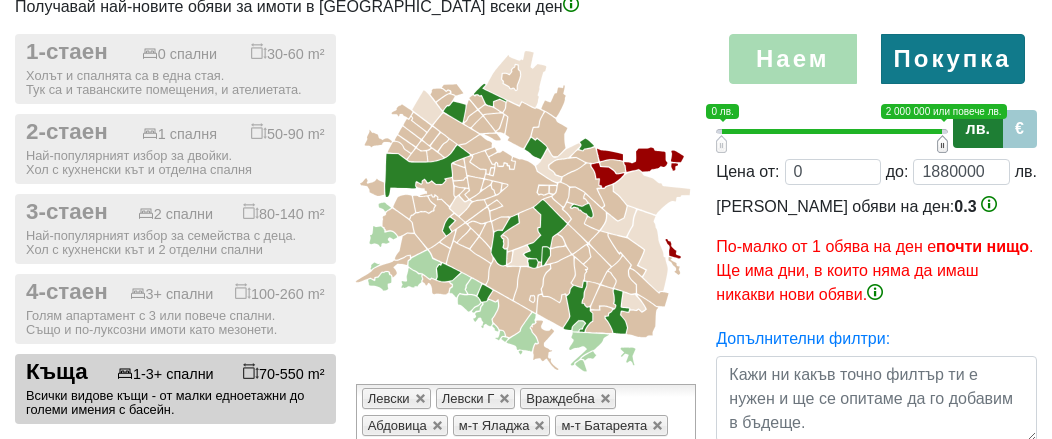 type on "0;1820000" 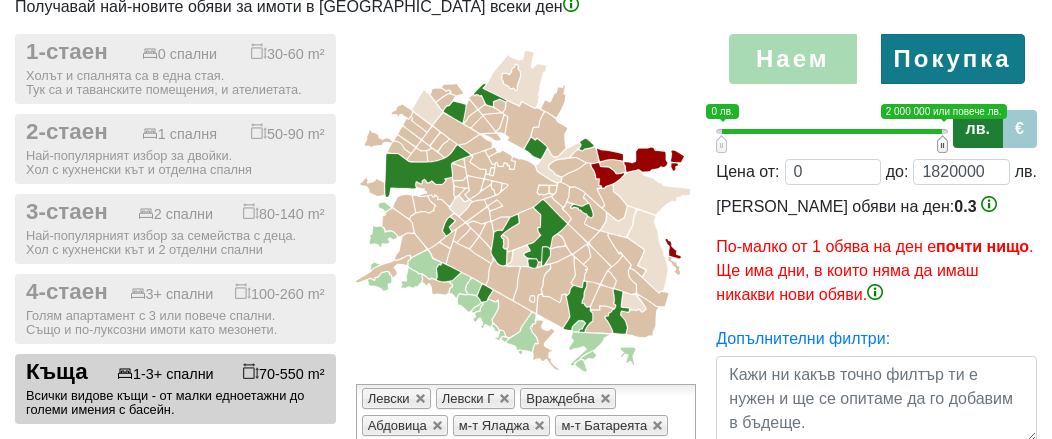 type on "0;1760000" 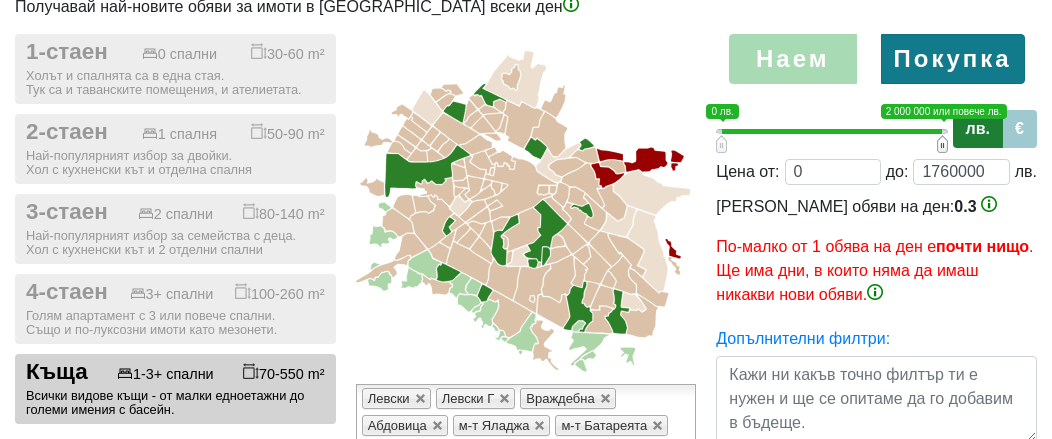 type on "0;1720000" 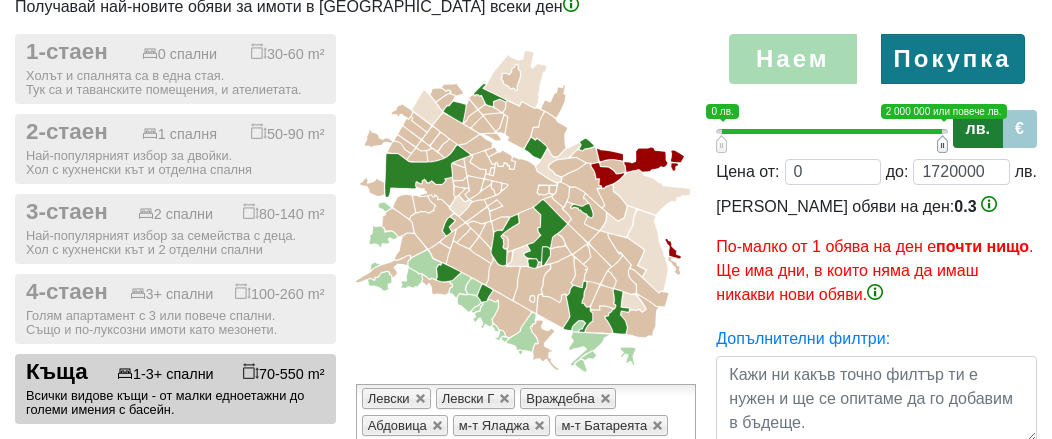 type on "0;1660000" 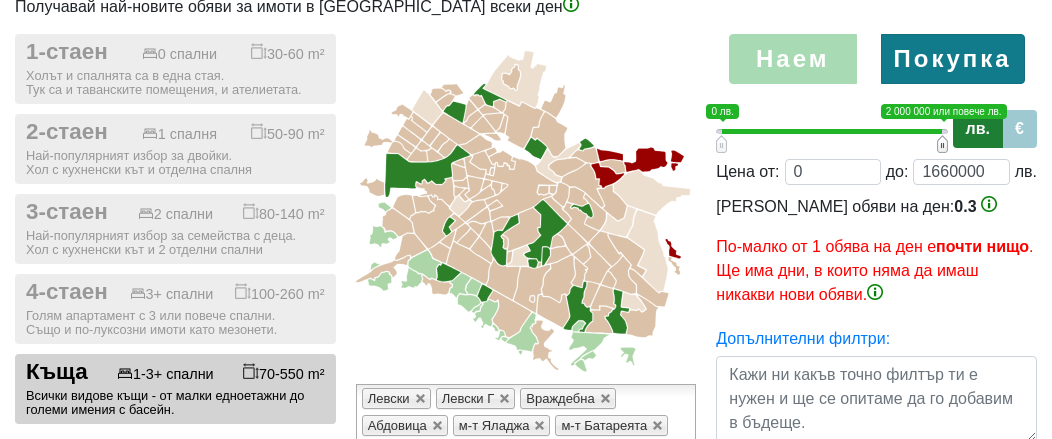 type on "0;1580000" 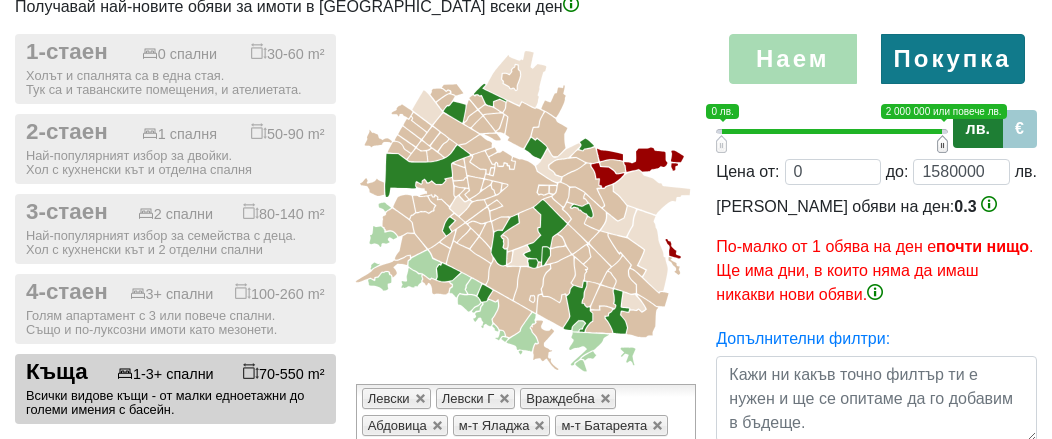 type on "0;1560000" 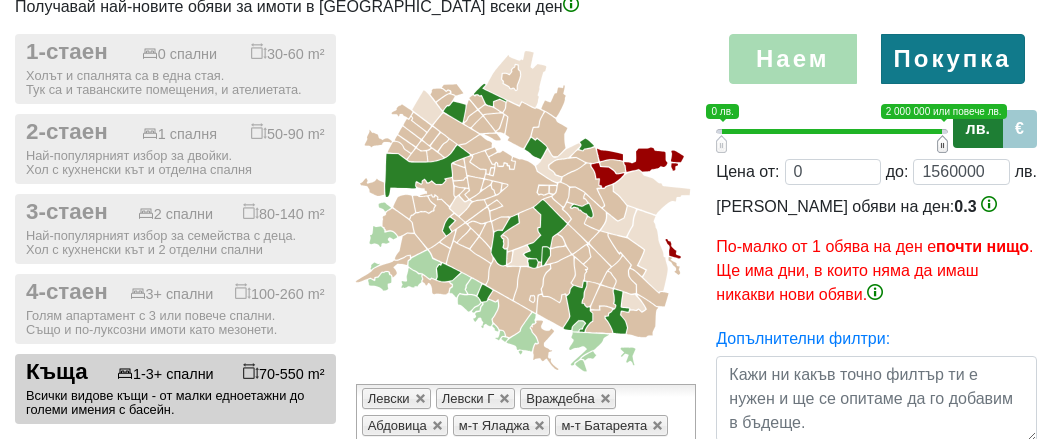 type on "1520000" 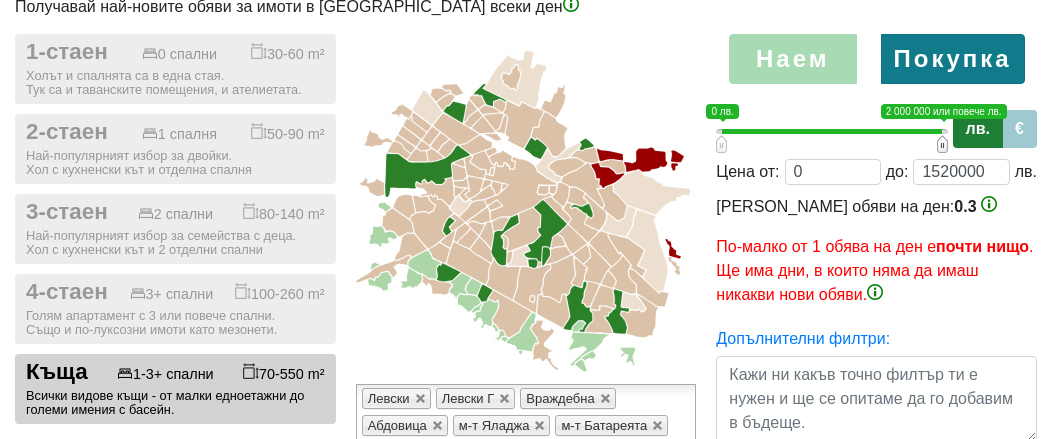 type on "0;1500000" 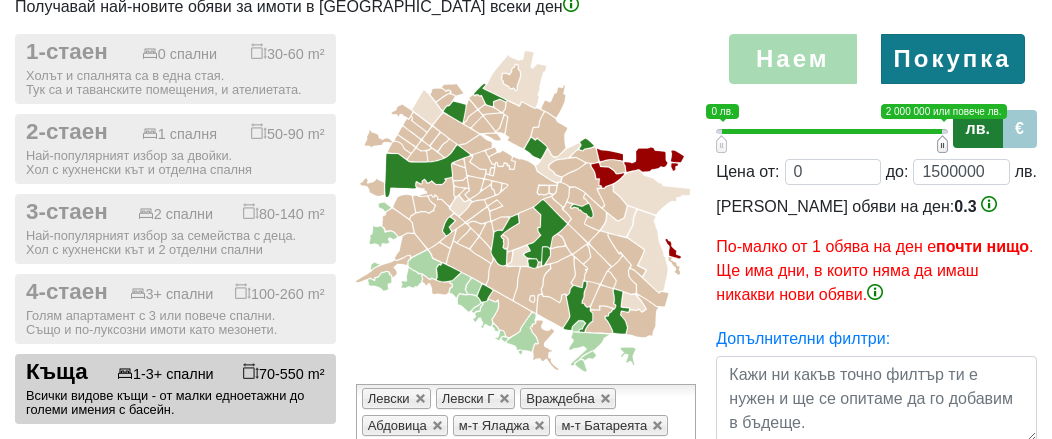 type on "0;1460000" 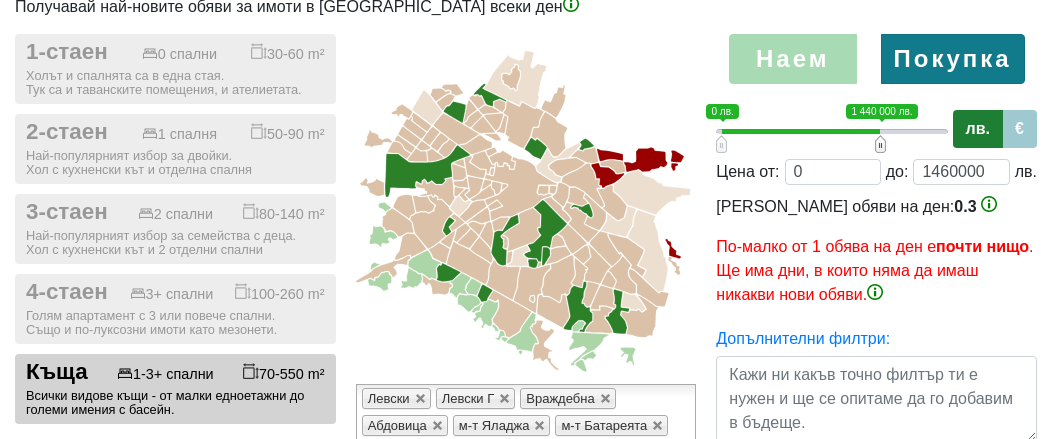 type on "0;1440000" 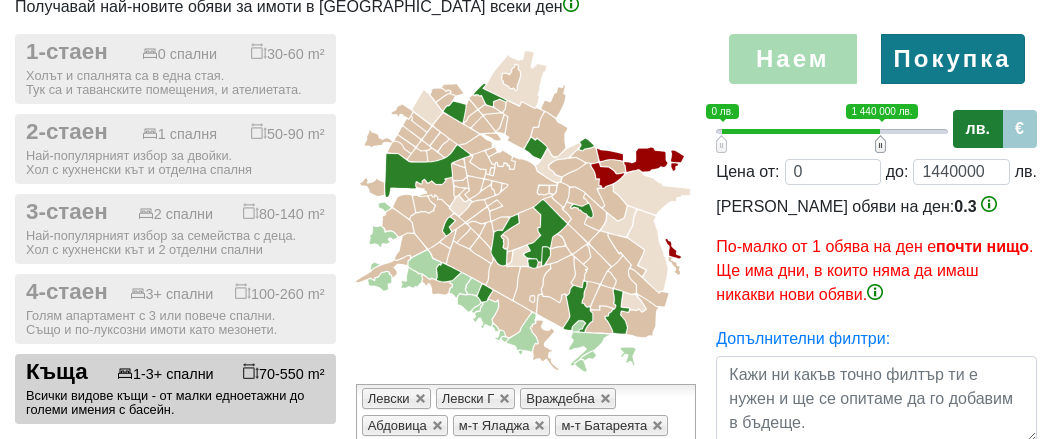 type on "0;1400000" 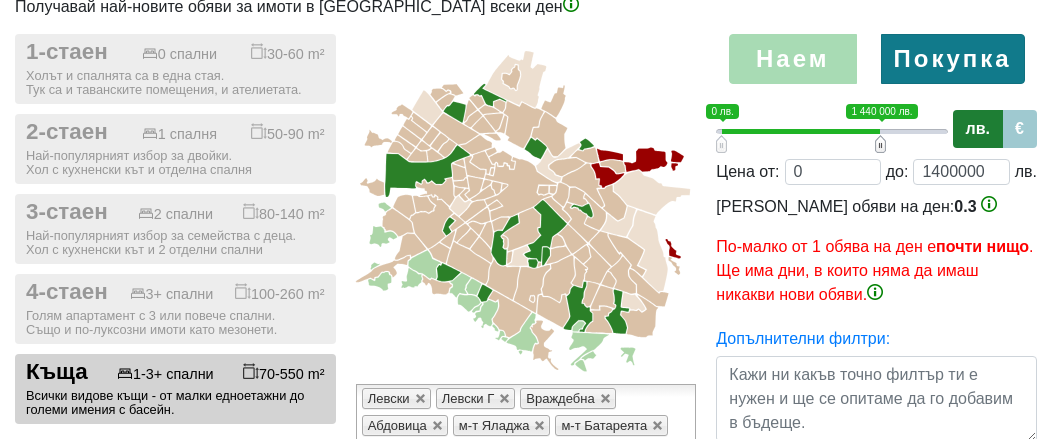 type on "0;1380000" 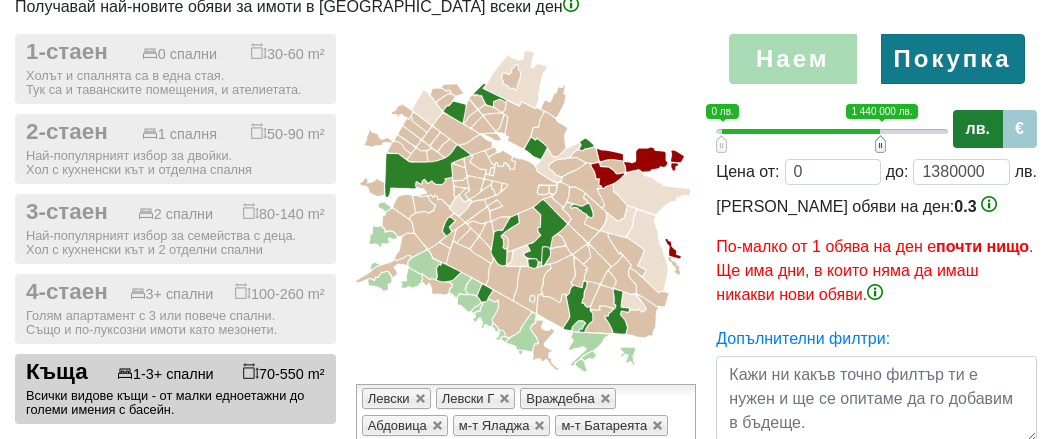 type on "0;1360000" 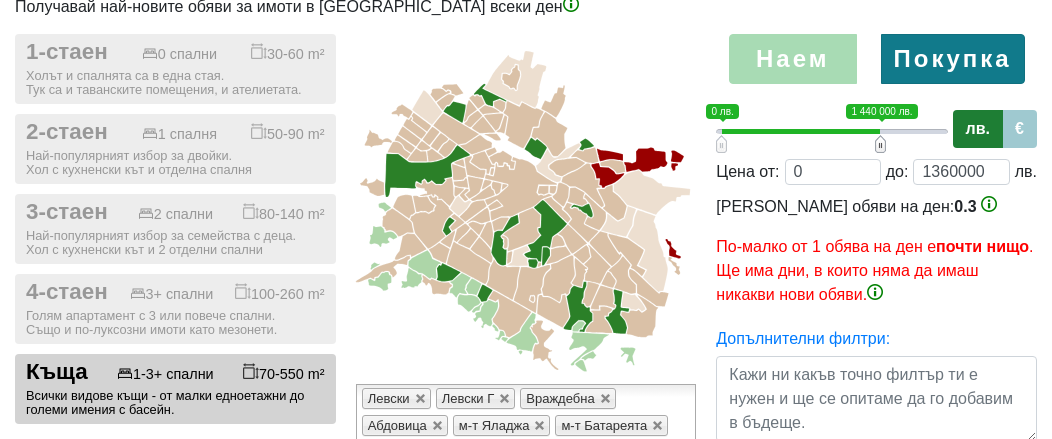 type on "0;1340000" 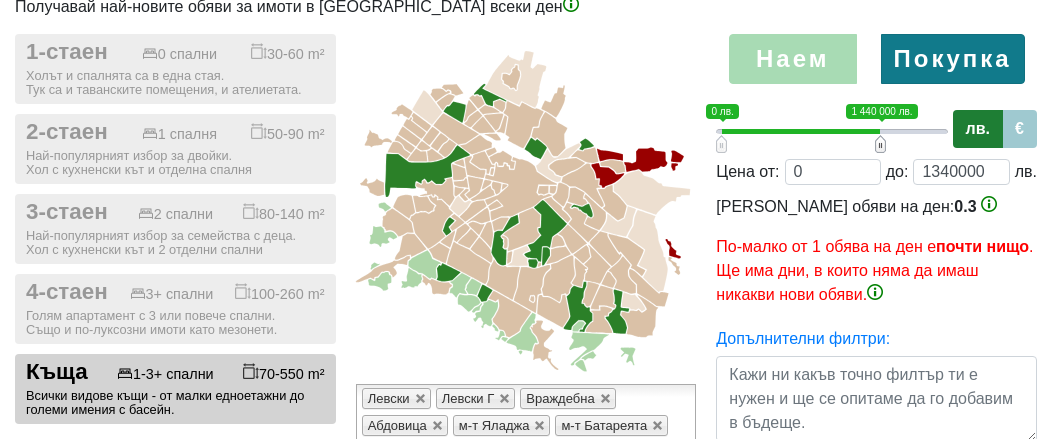 type on "0;1320000" 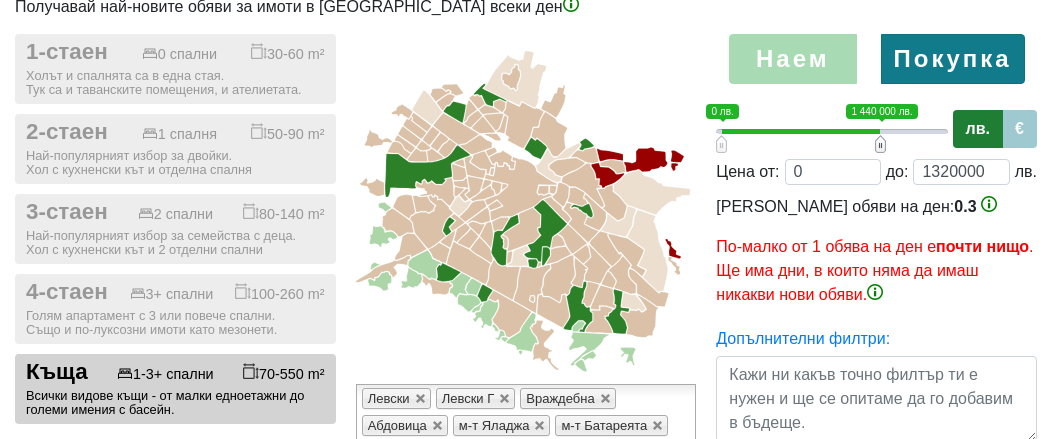 type on "0;1300000" 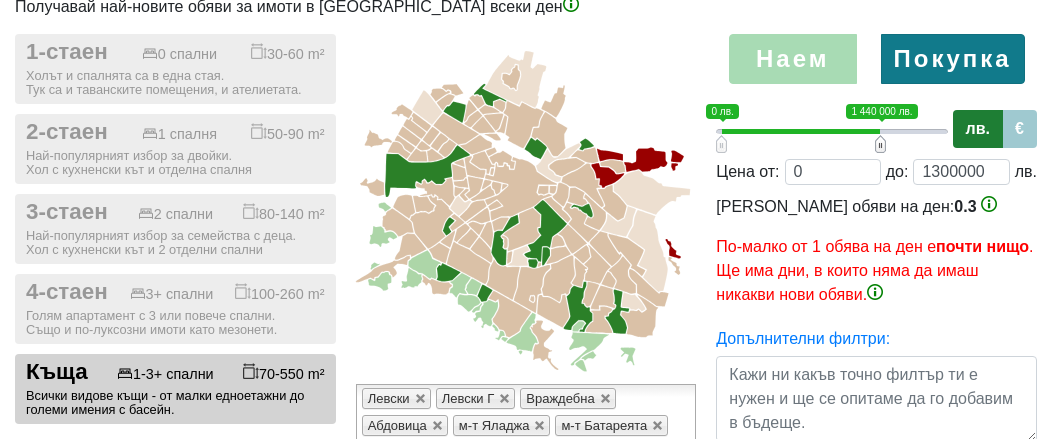 type on "0;1280000" 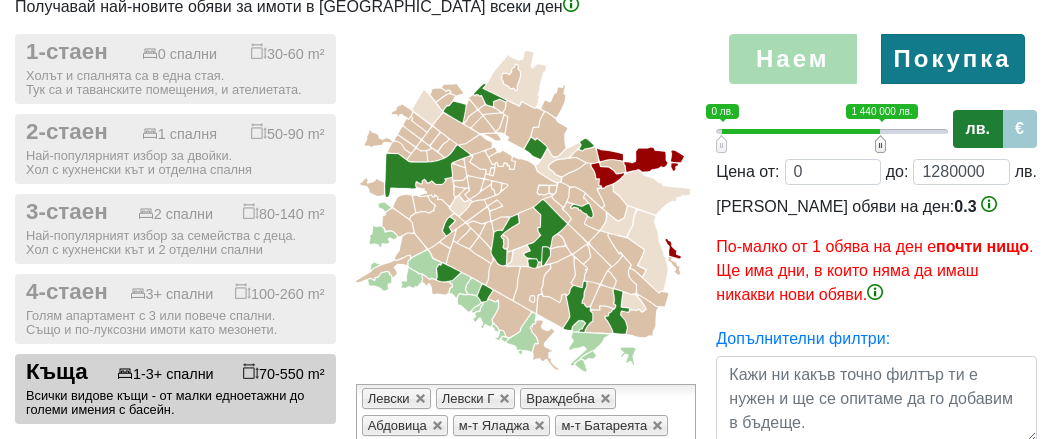 type on "0;1260000" 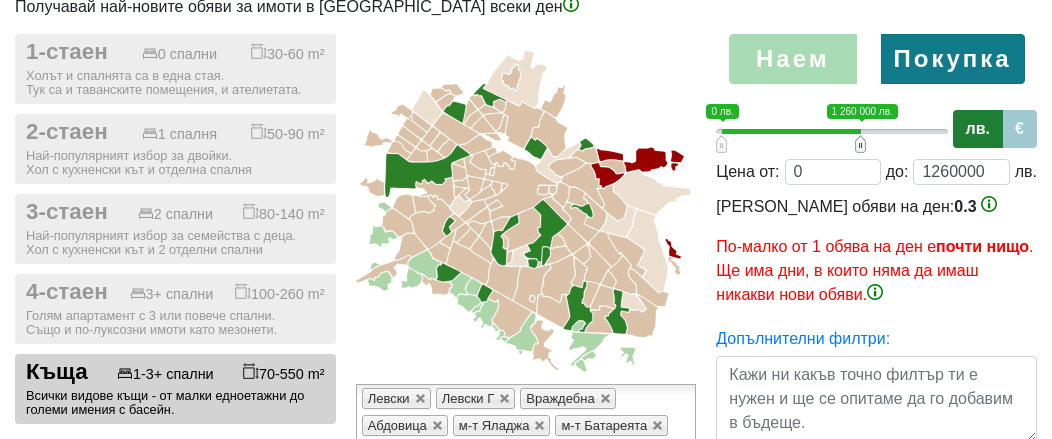type on "0;1240000" 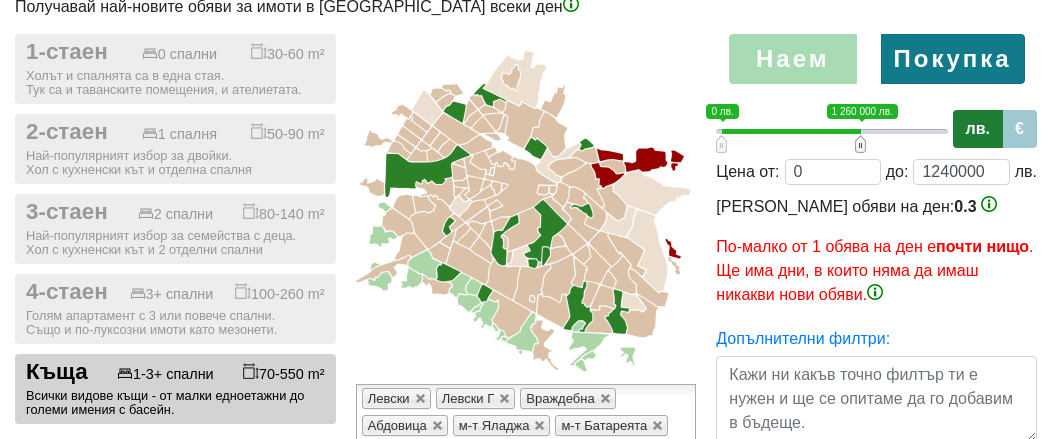 type on "0;1220000" 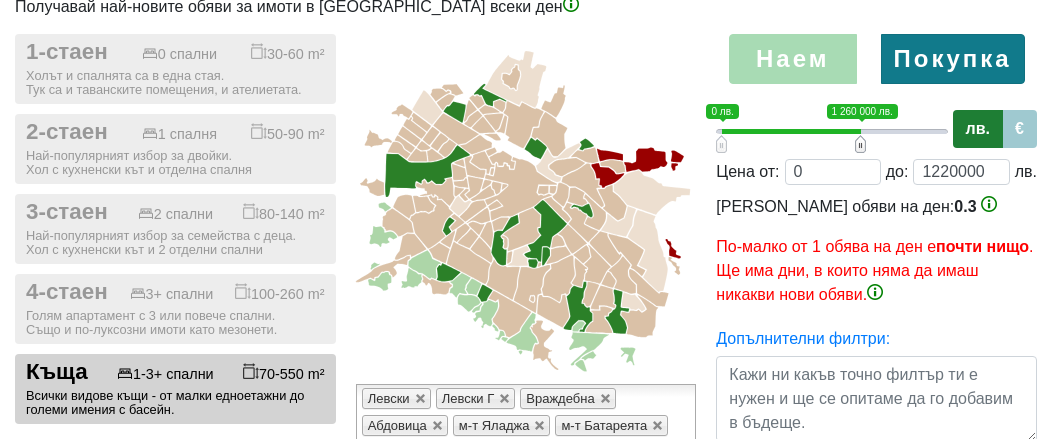 type on "0;1200000" 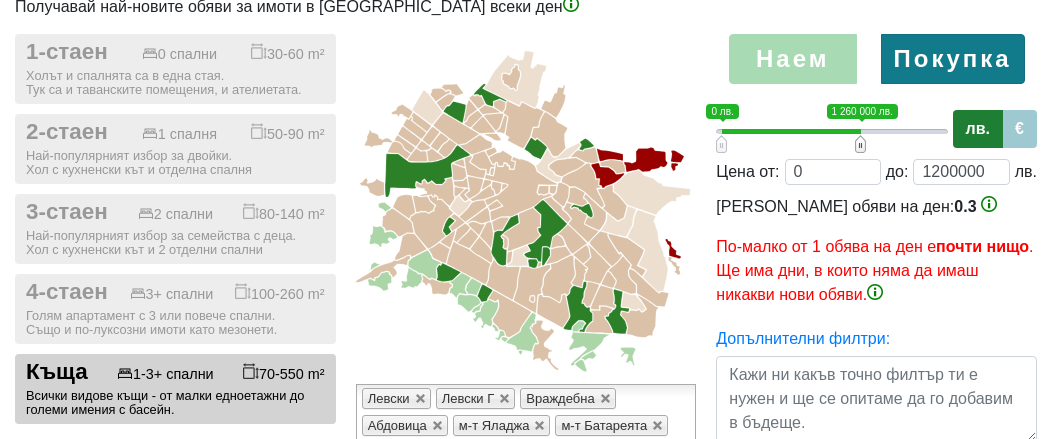 type on "0;1180000" 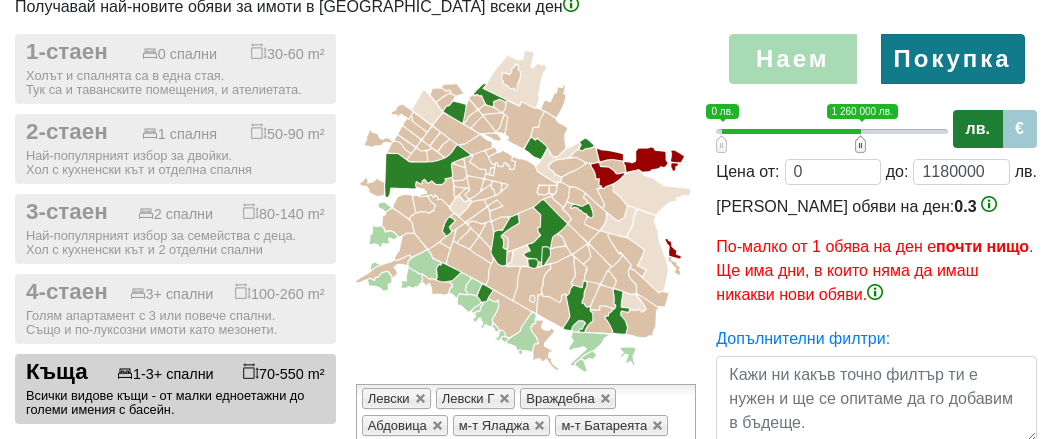 type on "0;1160000" 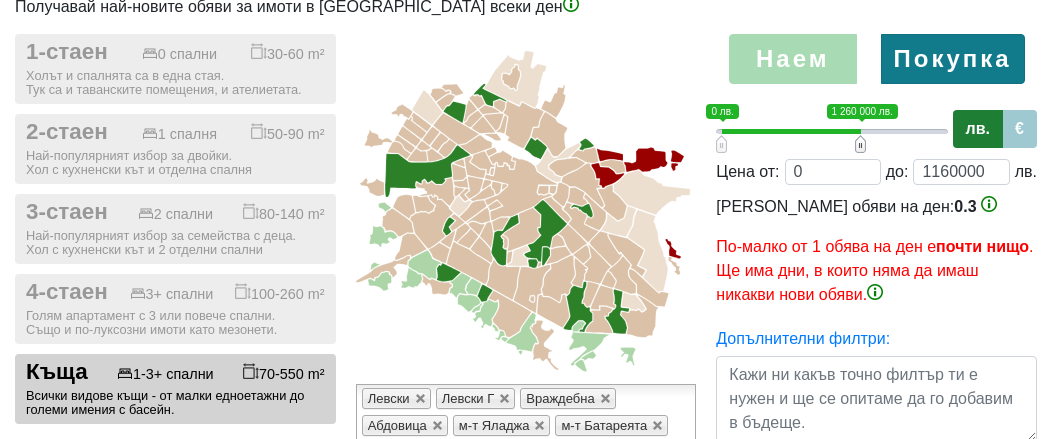 type on "0;1140000" 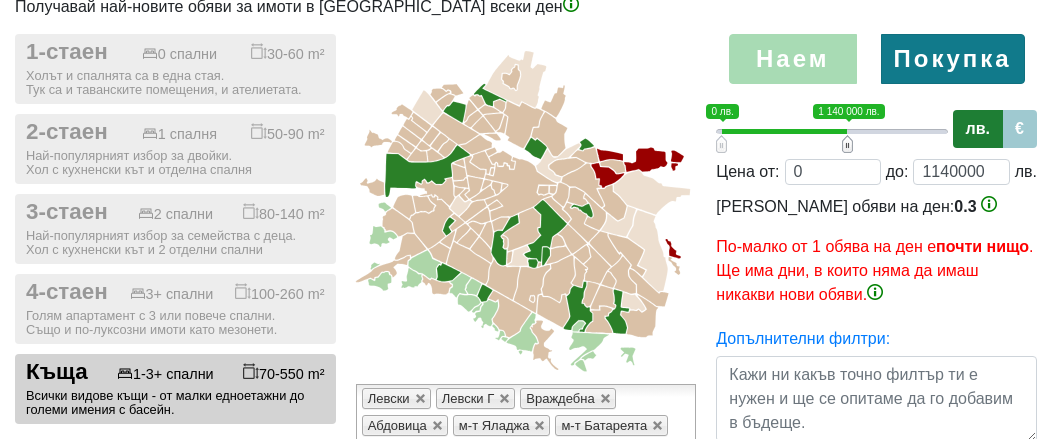 type on "0;1120000" 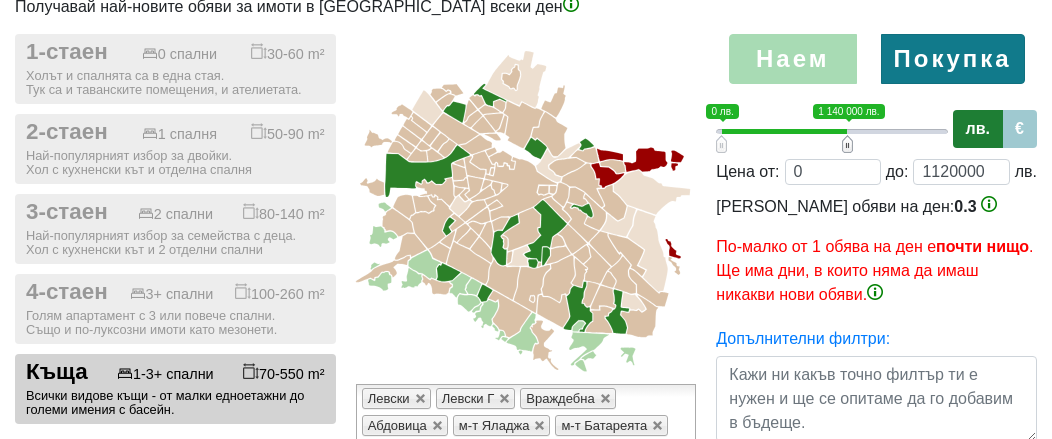 type on "0;1100000" 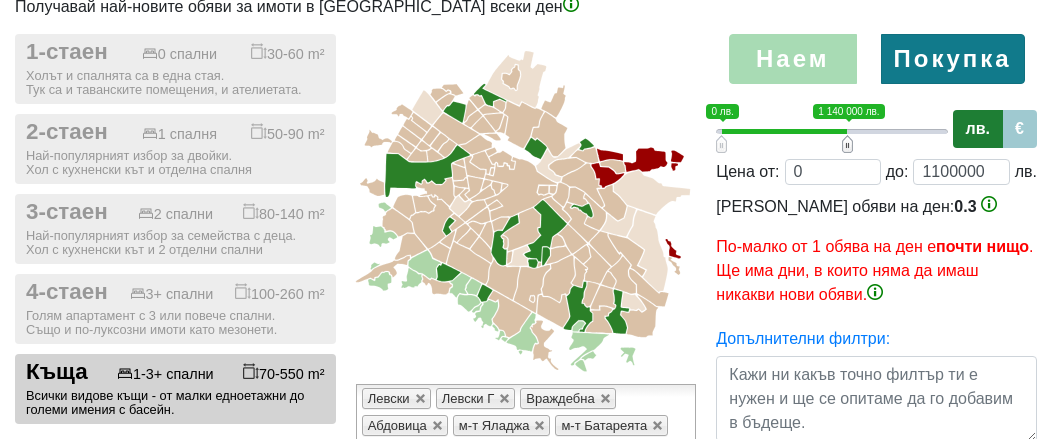 type on "0;1080000" 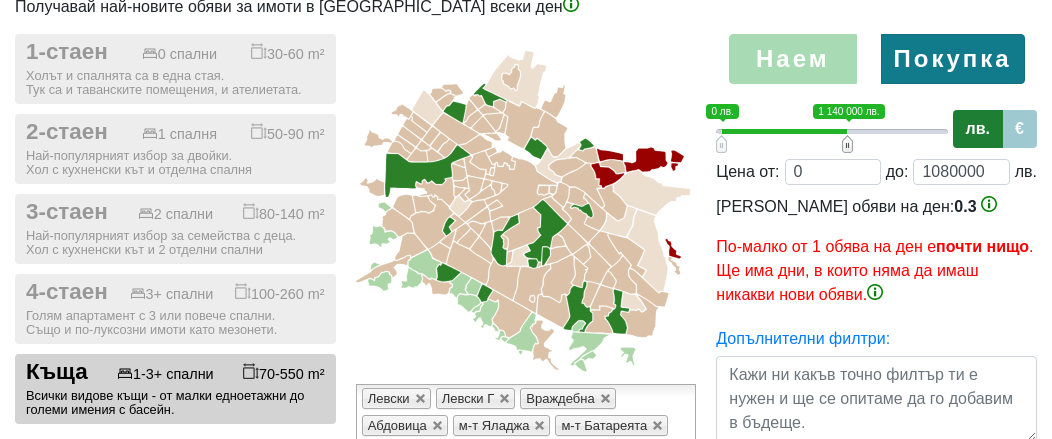 type on "0;1060000" 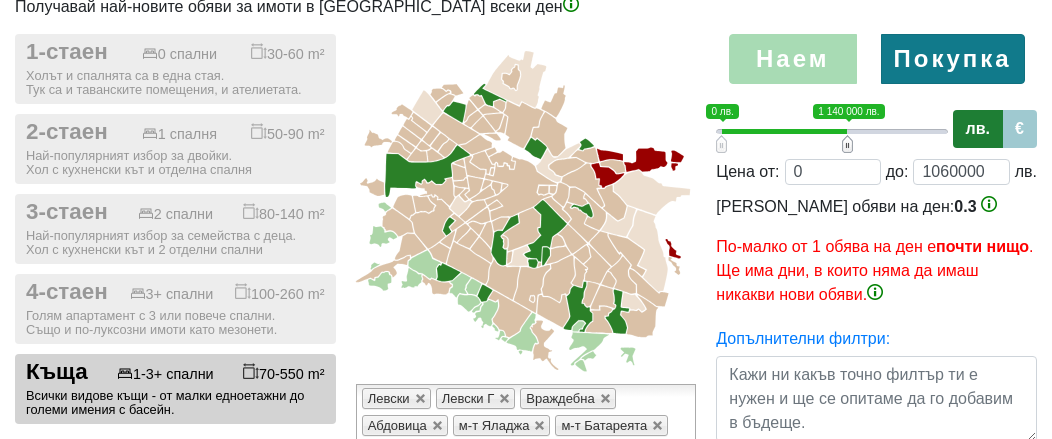 type on "0;1040000" 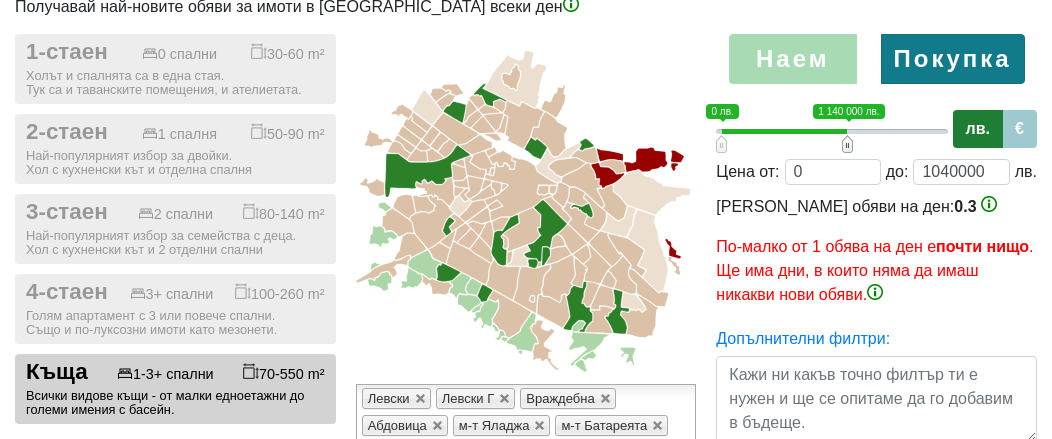 type on "0;1020000" 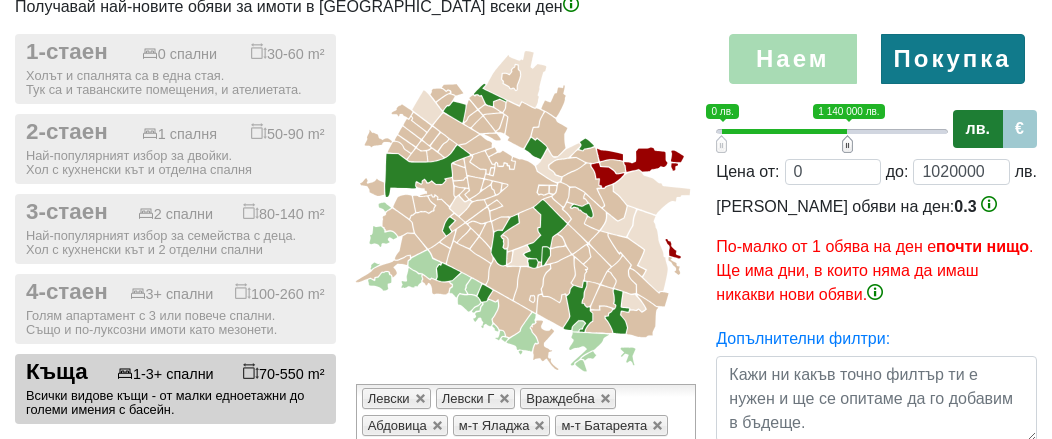 type on "0;1000000" 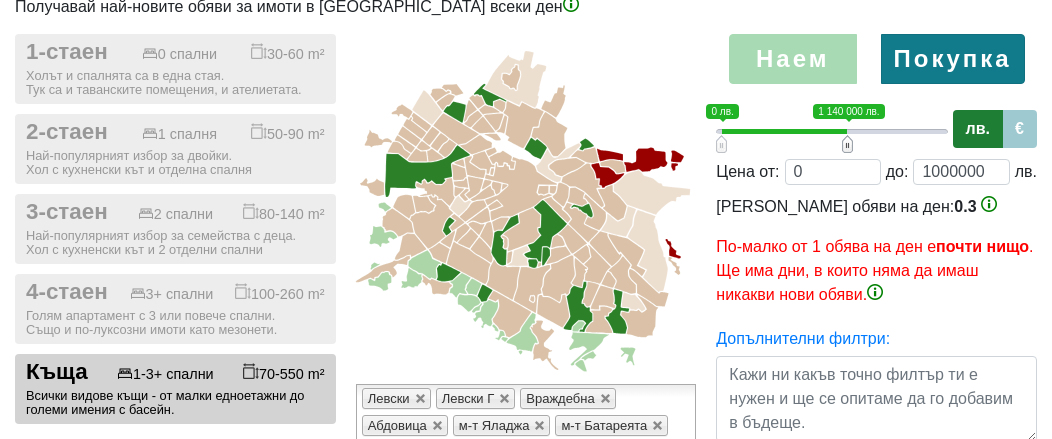 type on "0;960000" 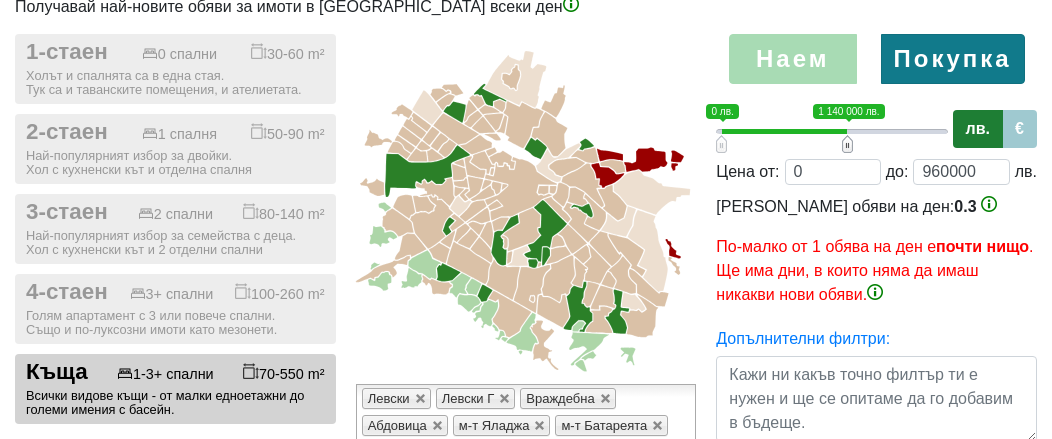 type on "0;940000" 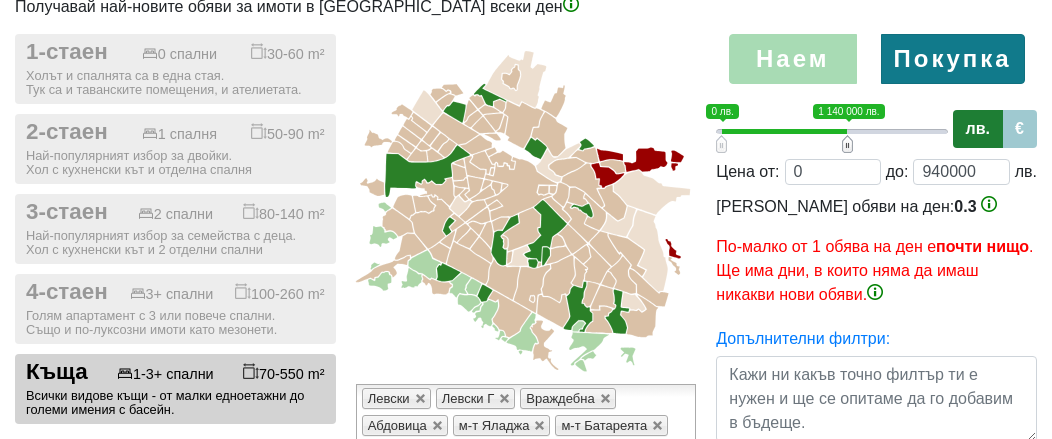 type on "0;920000" 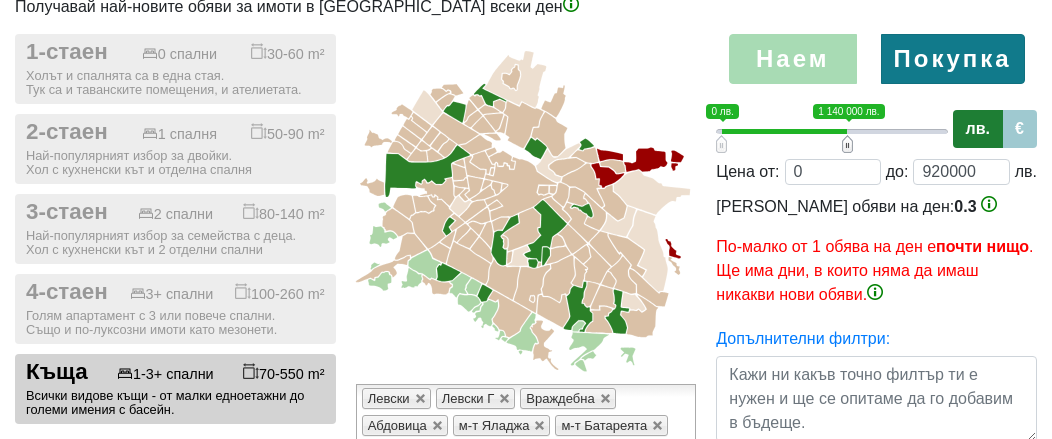 type on "0;900000" 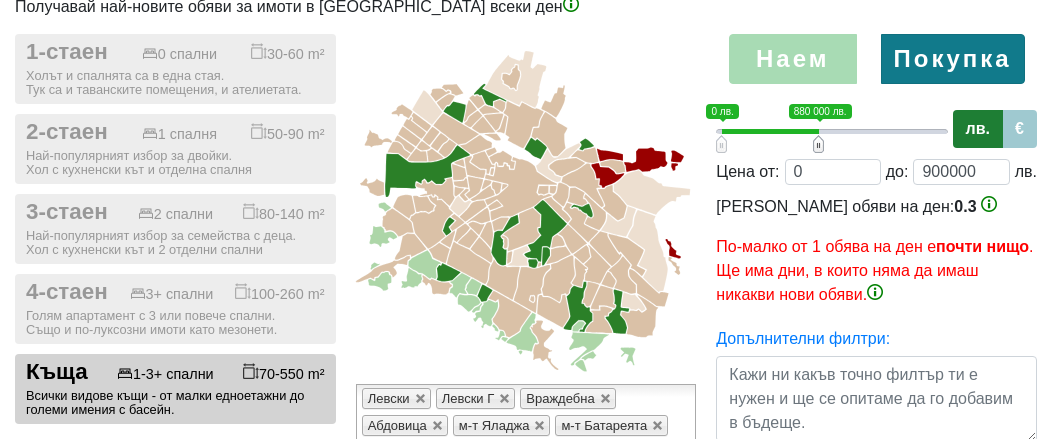 type on "0;880000" 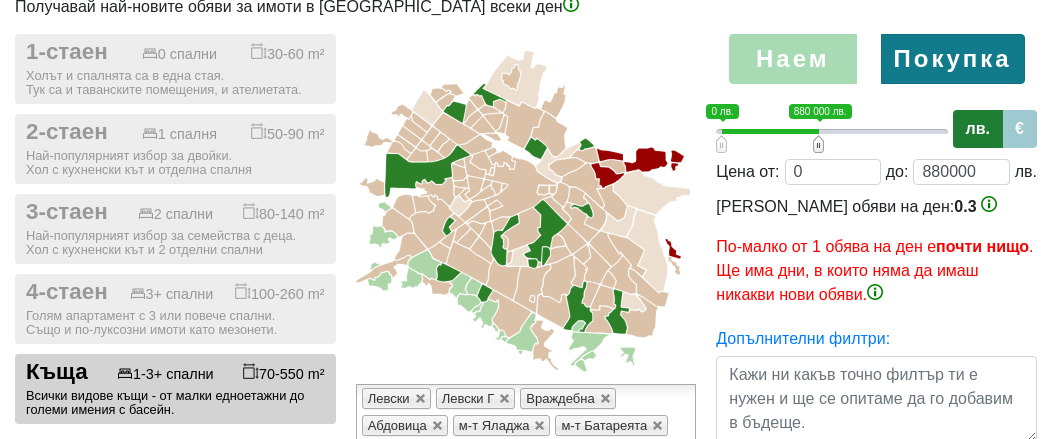 type on "0;860000" 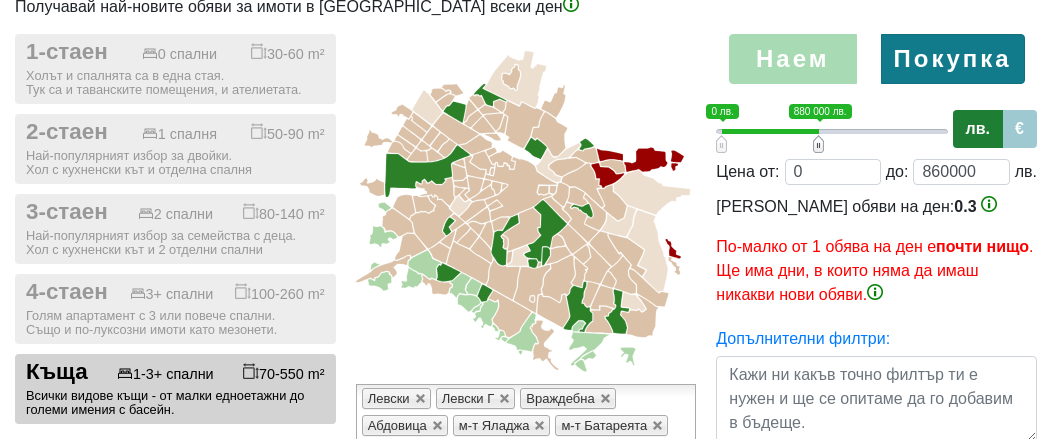 type on "0;840000" 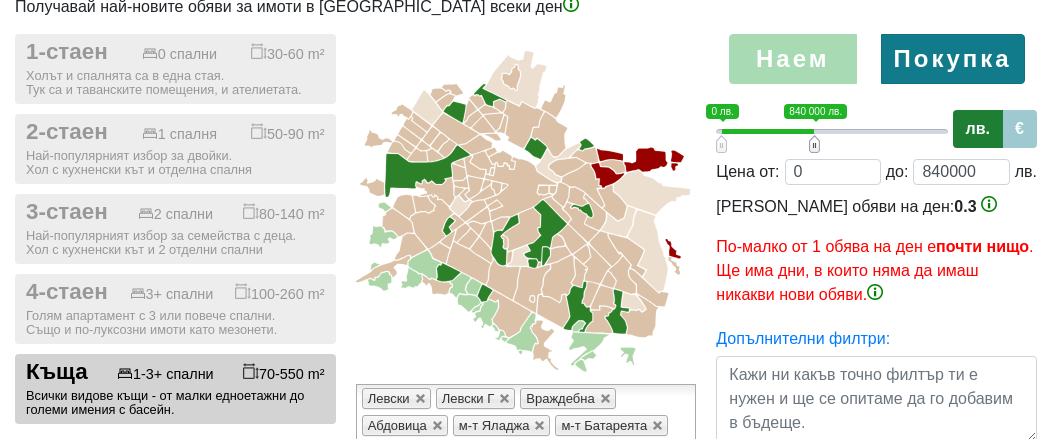 type on "0;860000" 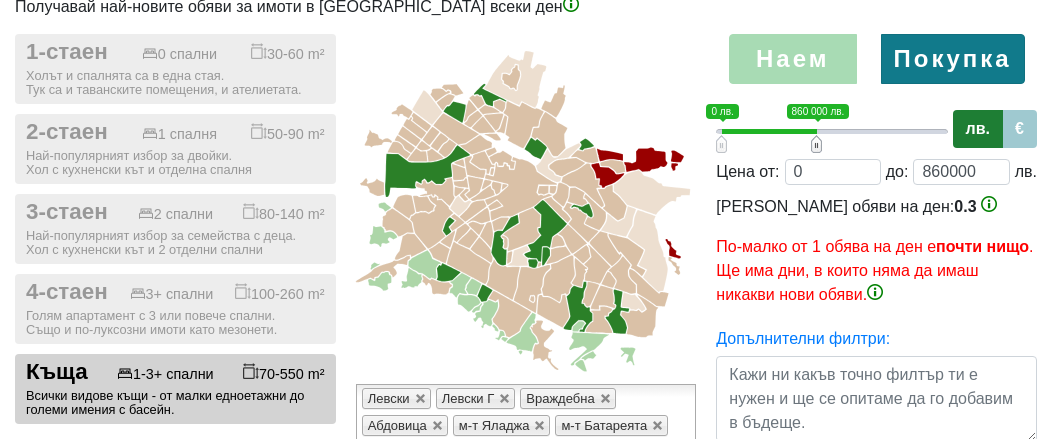 type on "0;880000" 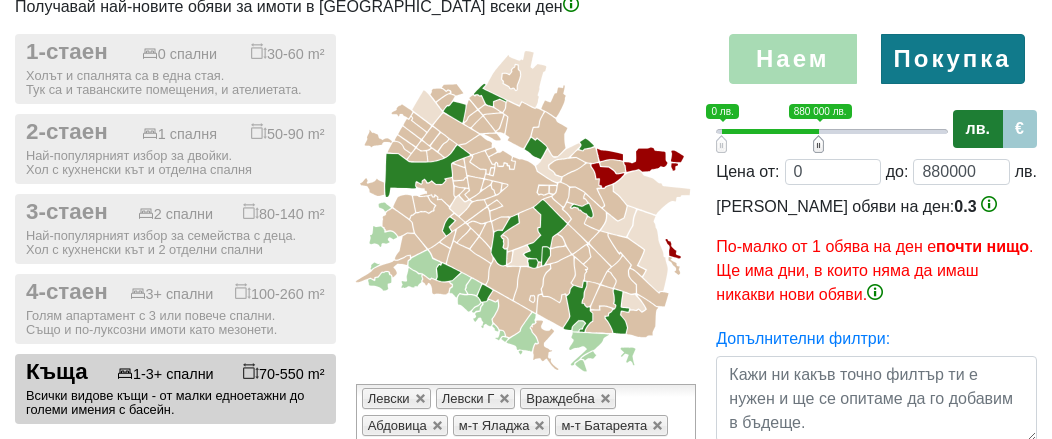 type on "0;900000" 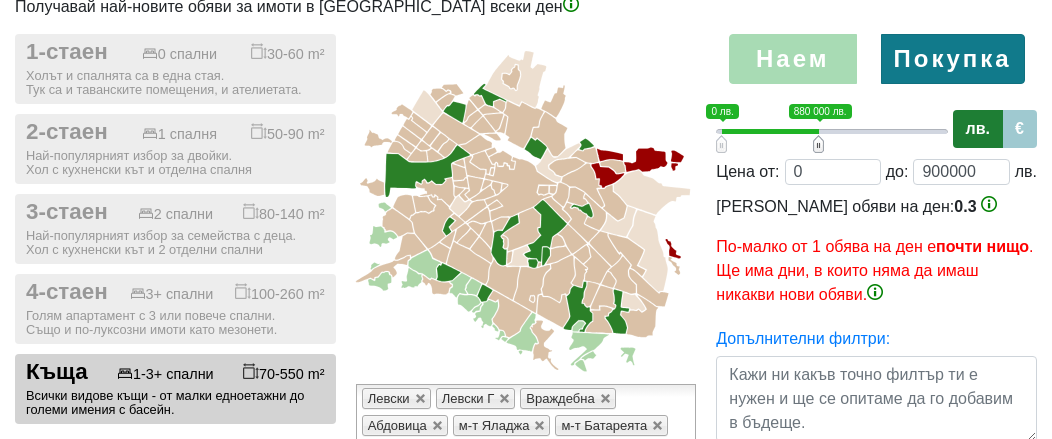 type on "0;920000" 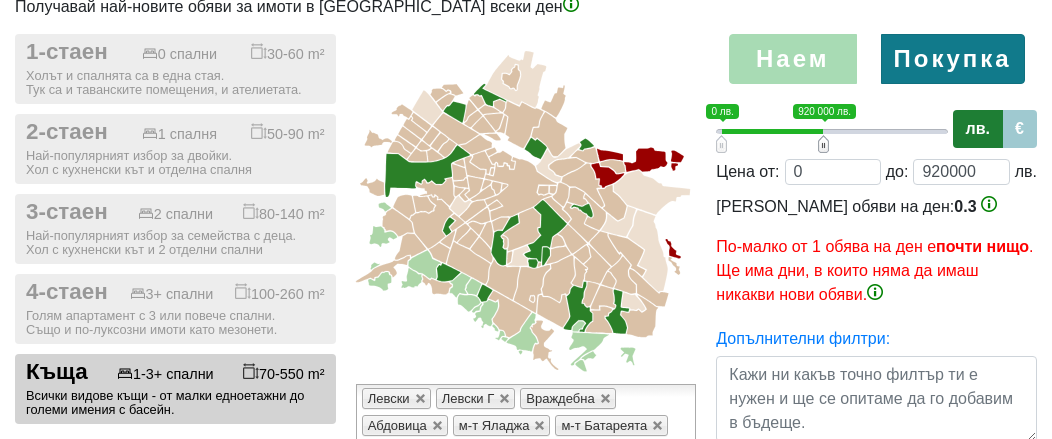 type on "0;940000" 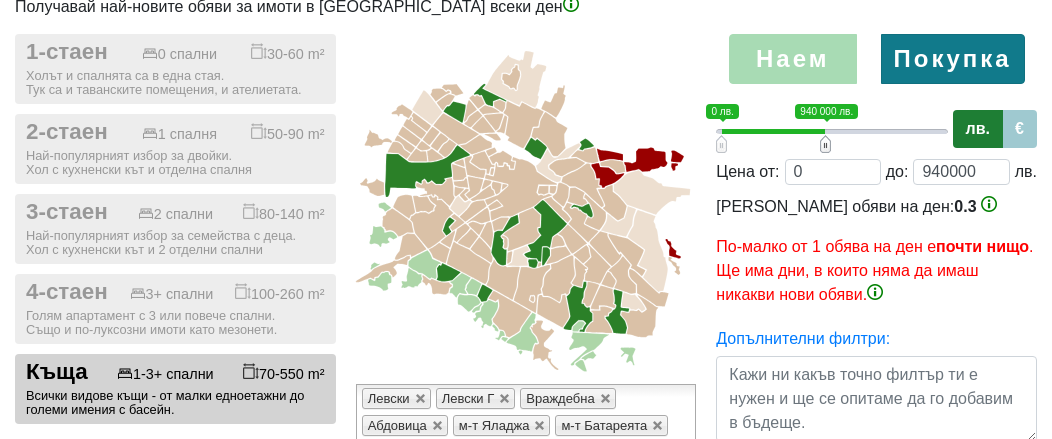 drag, startPoint x: 942, startPoint y: 143, endPoint x: 823, endPoint y: 143, distance: 119 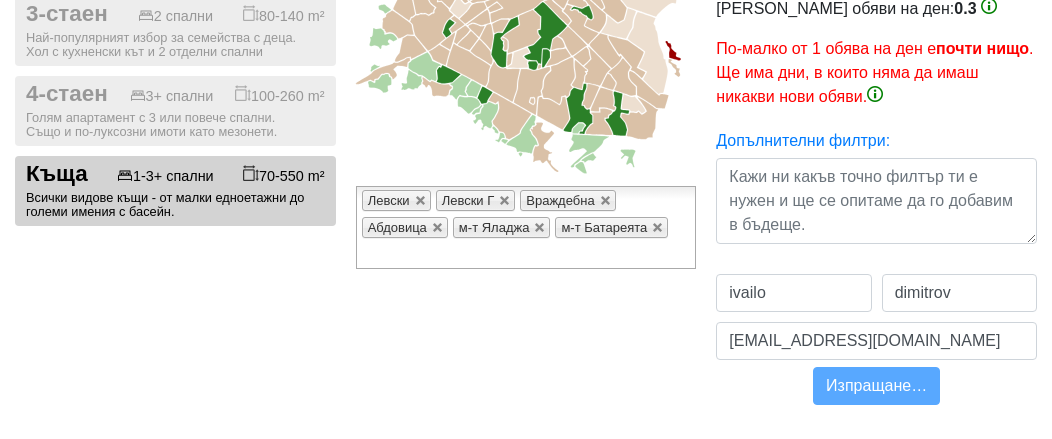 scroll, scrollTop: 246, scrollLeft: 0, axis: vertical 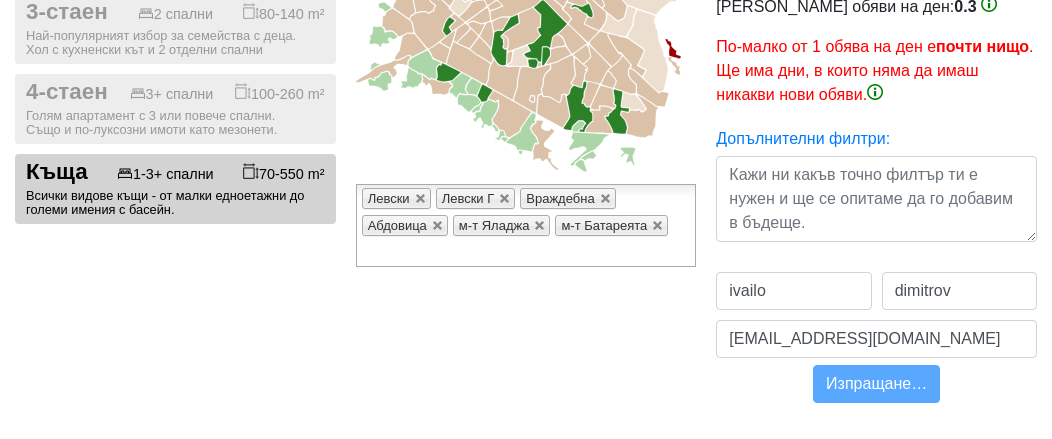click on "Изпращане…" at bounding box center [876, 384] 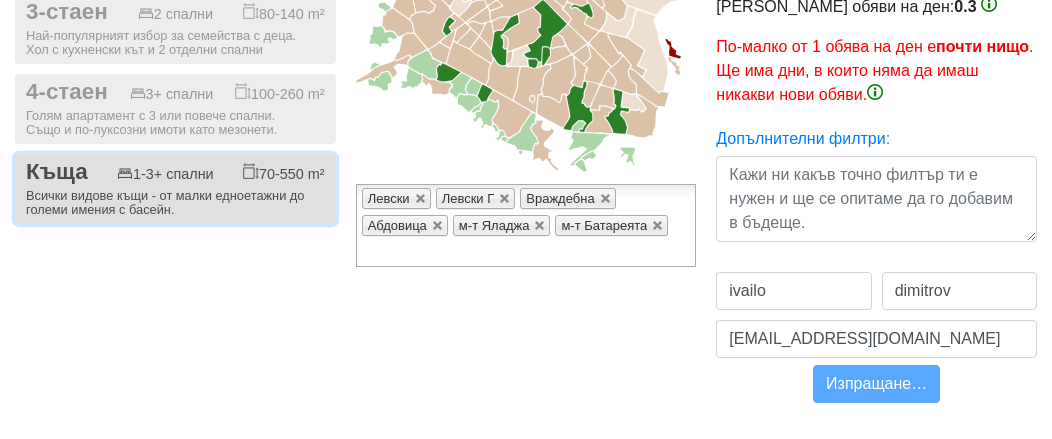 click on "1-3+ спални" at bounding box center [165, 174] 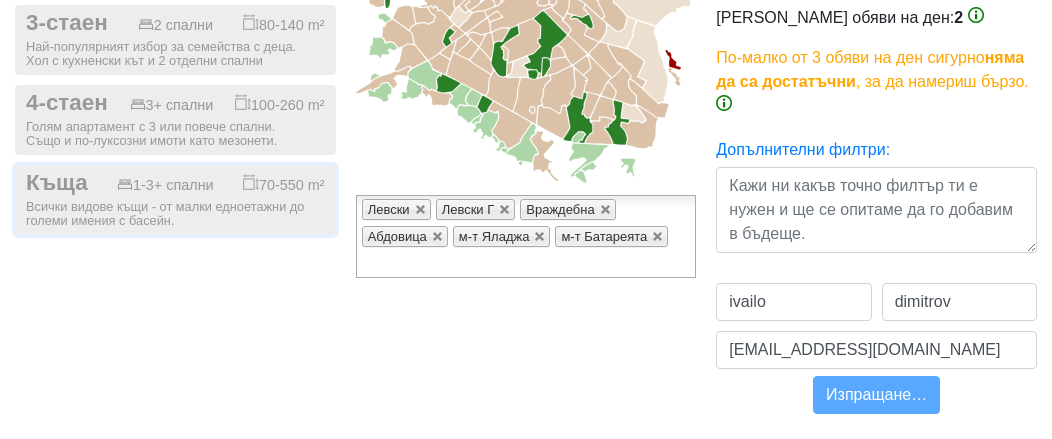 scroll, scrollTop: 246, scrollLeft: 0, axis: vertical 